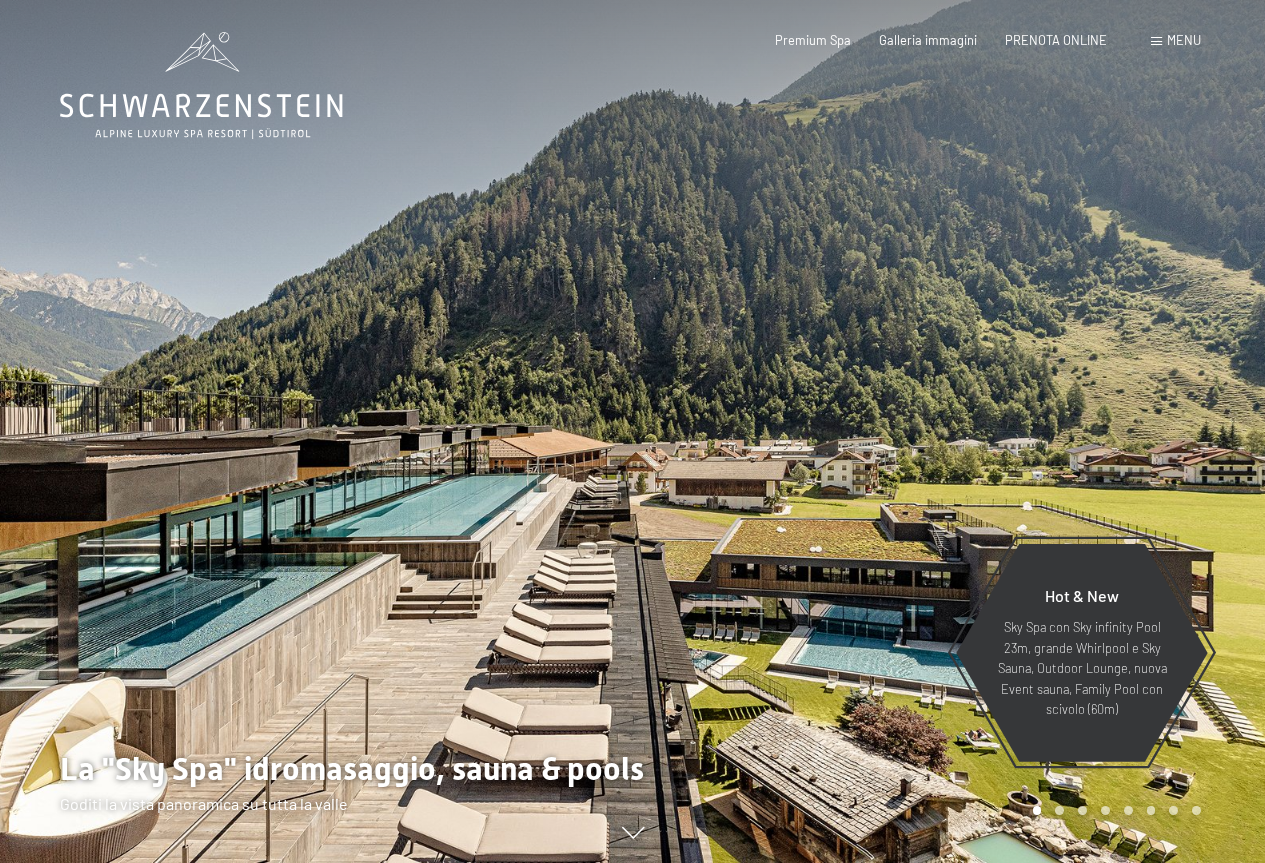 scroll, scrollTop: 0, scrollLeft: 0, axis: both 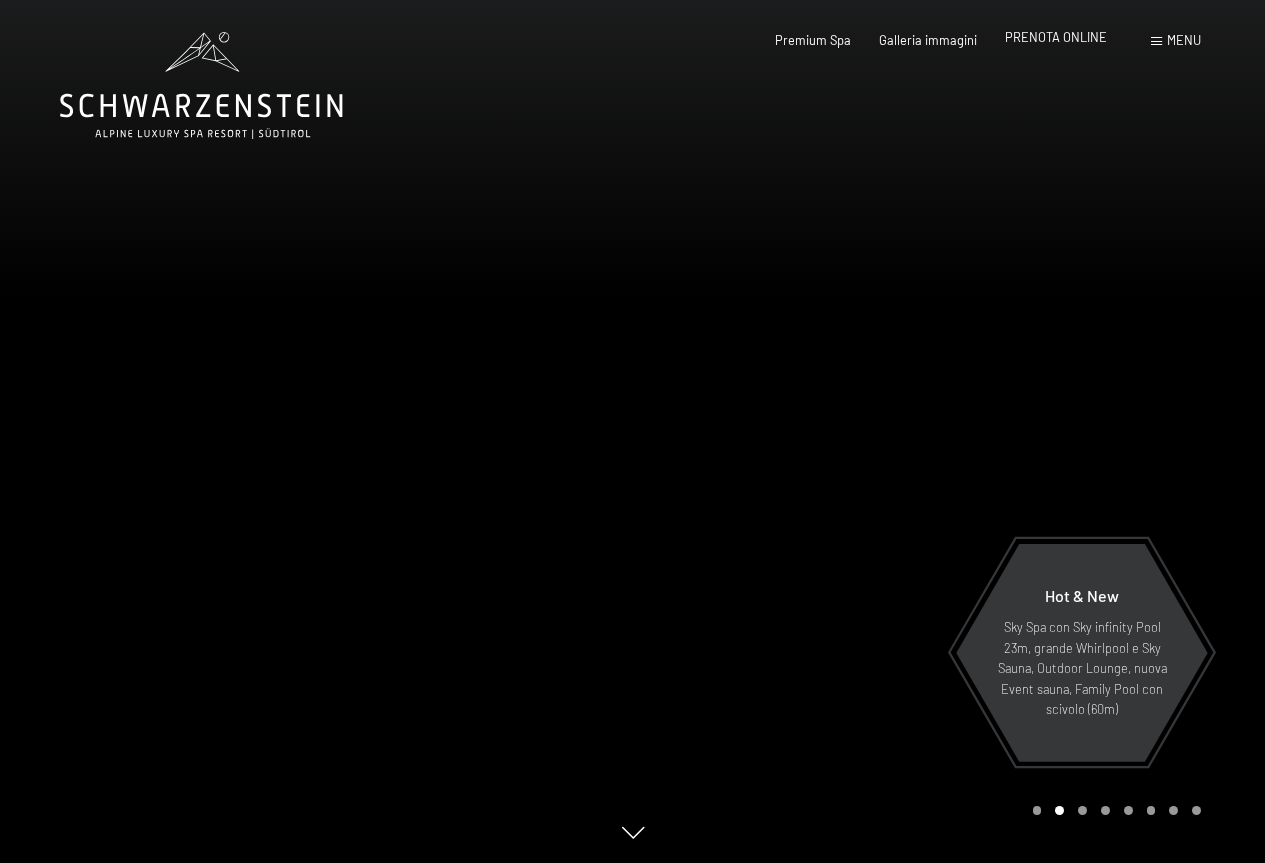 click on "PRENOTA ONLINE" at bounding box center [1056, 37] 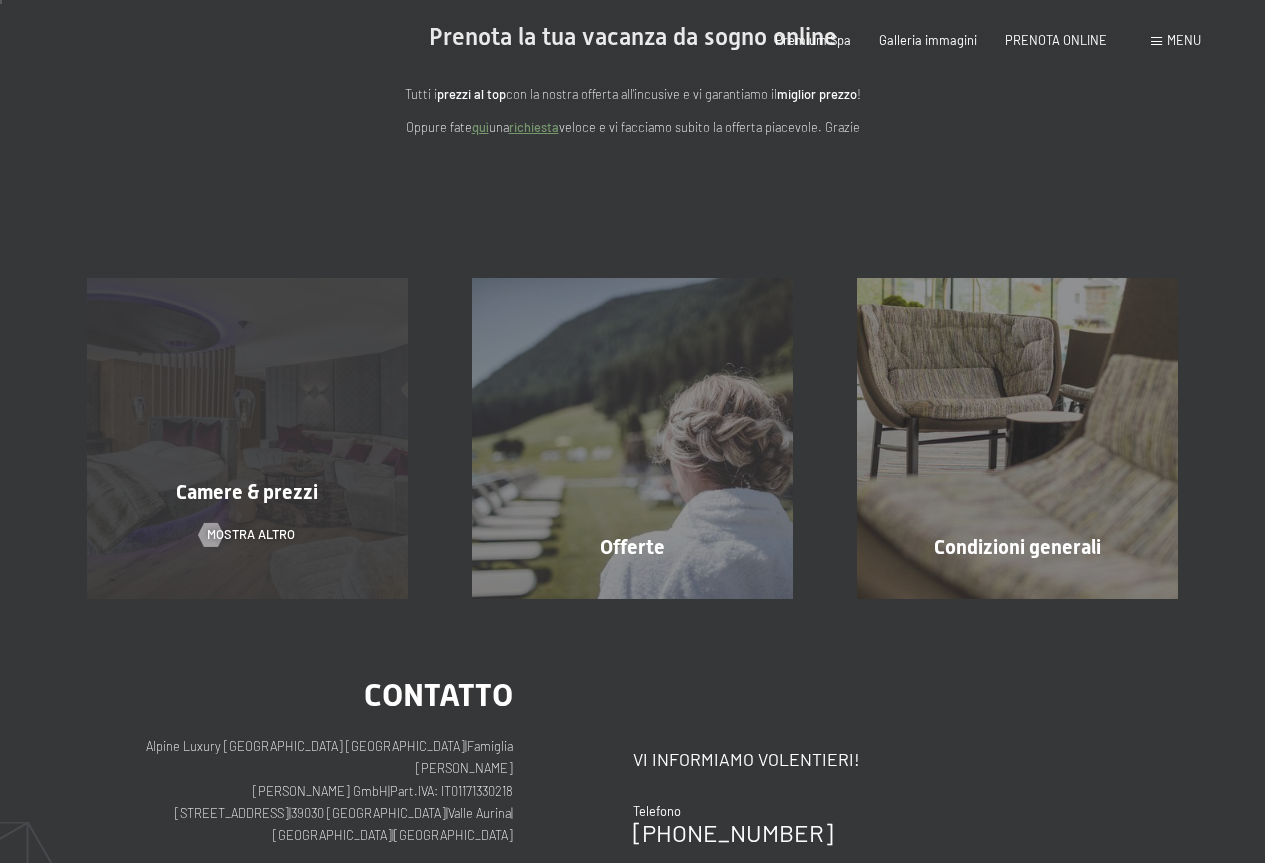 scroll, scrollTop: 200, scrollLeft: 0, axis: vertical 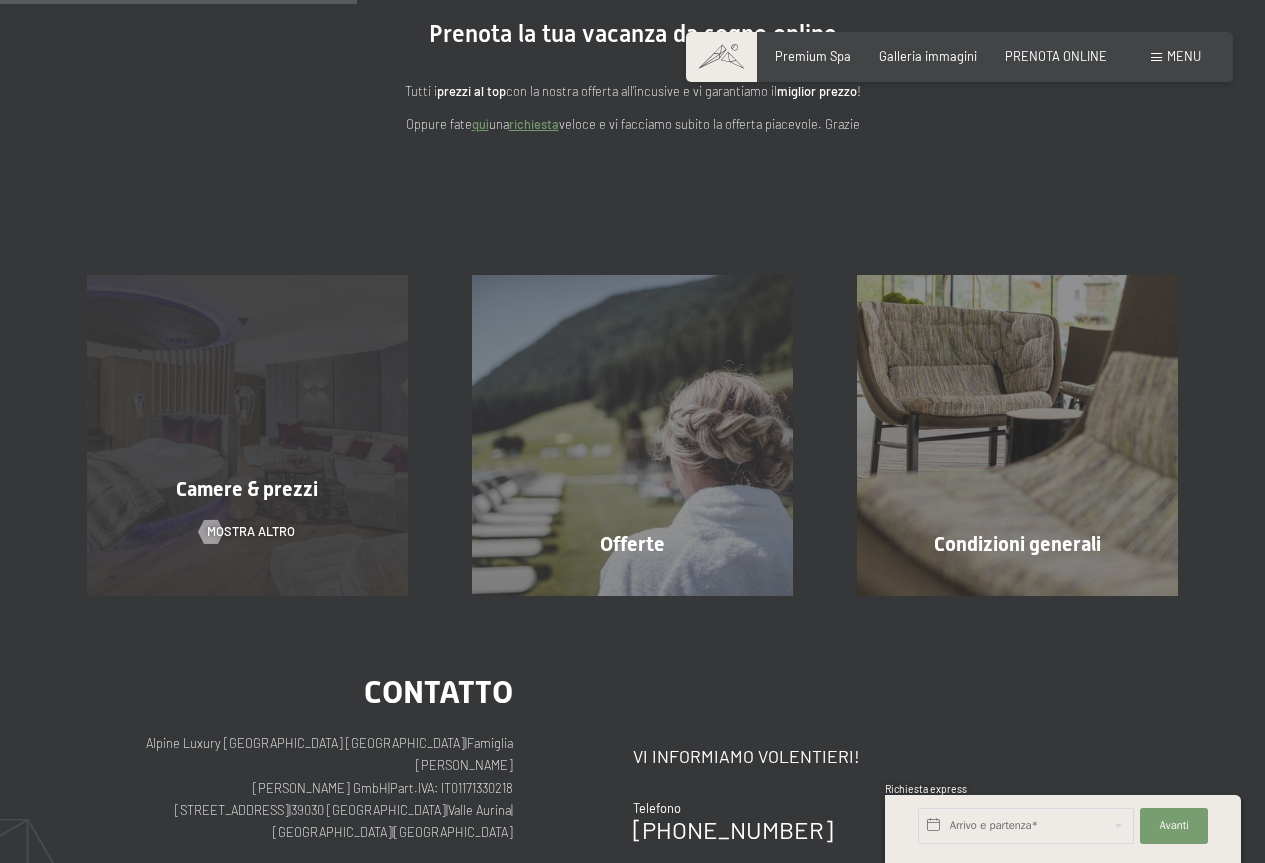 click on "Prenotazione           Richiesta                                     Premium Spa           Galleria immagini           PRENOTA ONLINE           Menu                                                                    DE         IT         EN                Buoni             Immagini               Richiesta           Prenotazione                    DE         IT         EN                       Schwarzenstein           Novità allo Schwarzenstein         I padroni di casa         Premium spa         Cucina gourmet         Attività         Programma settimanale         Immagini             Family         GoGreen         Belvita         Immagini                     Alloggi & prezzi           Servizi inclusi         Camere & prezzi         Lista             Offerte         Lista             Prezzi per famiglie         Prezzi trattmenti         Premi ospiti fedeli         Richiesta         Prenotazione         Condizioni generali         Buoni" at bounding box center (632, 605) 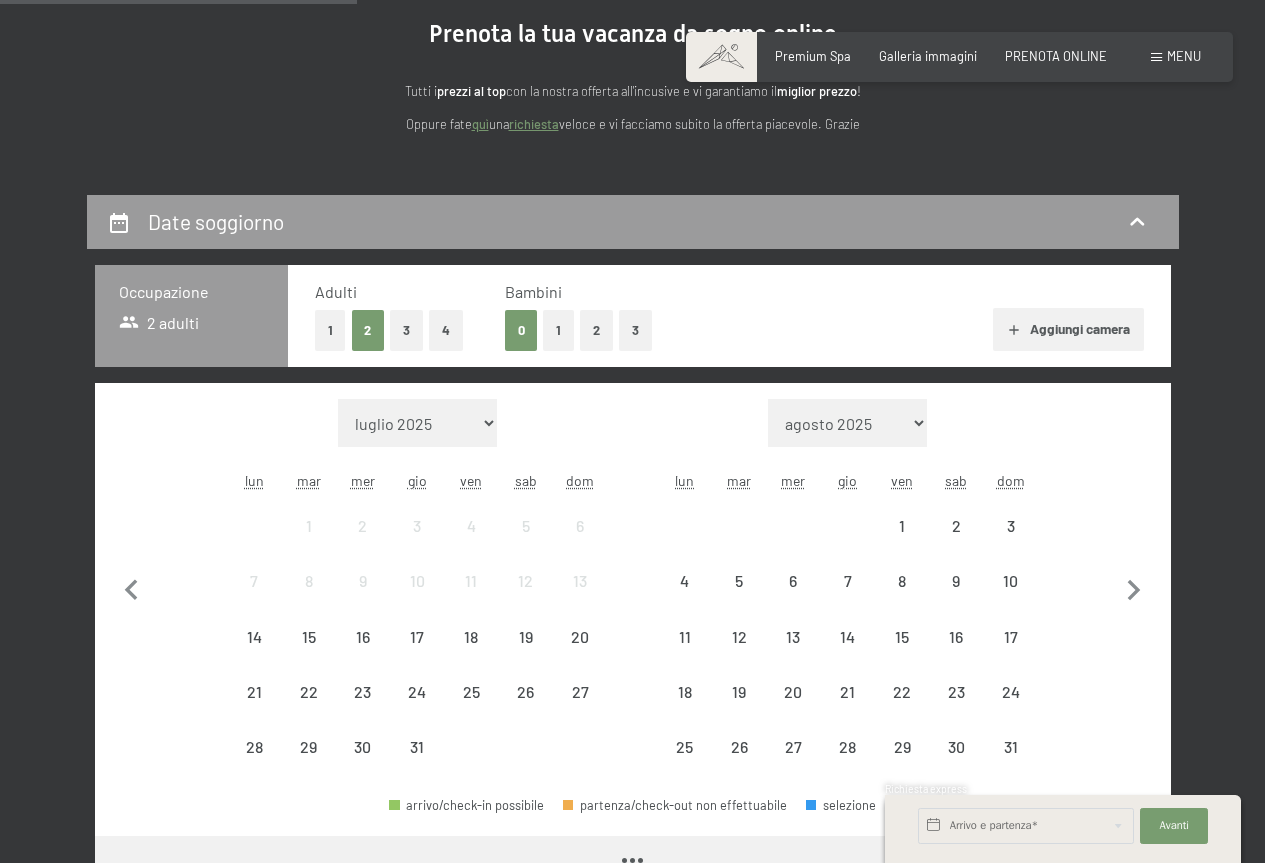 scroll, scrollTop: 0, scrollLeft: 0, axis: both 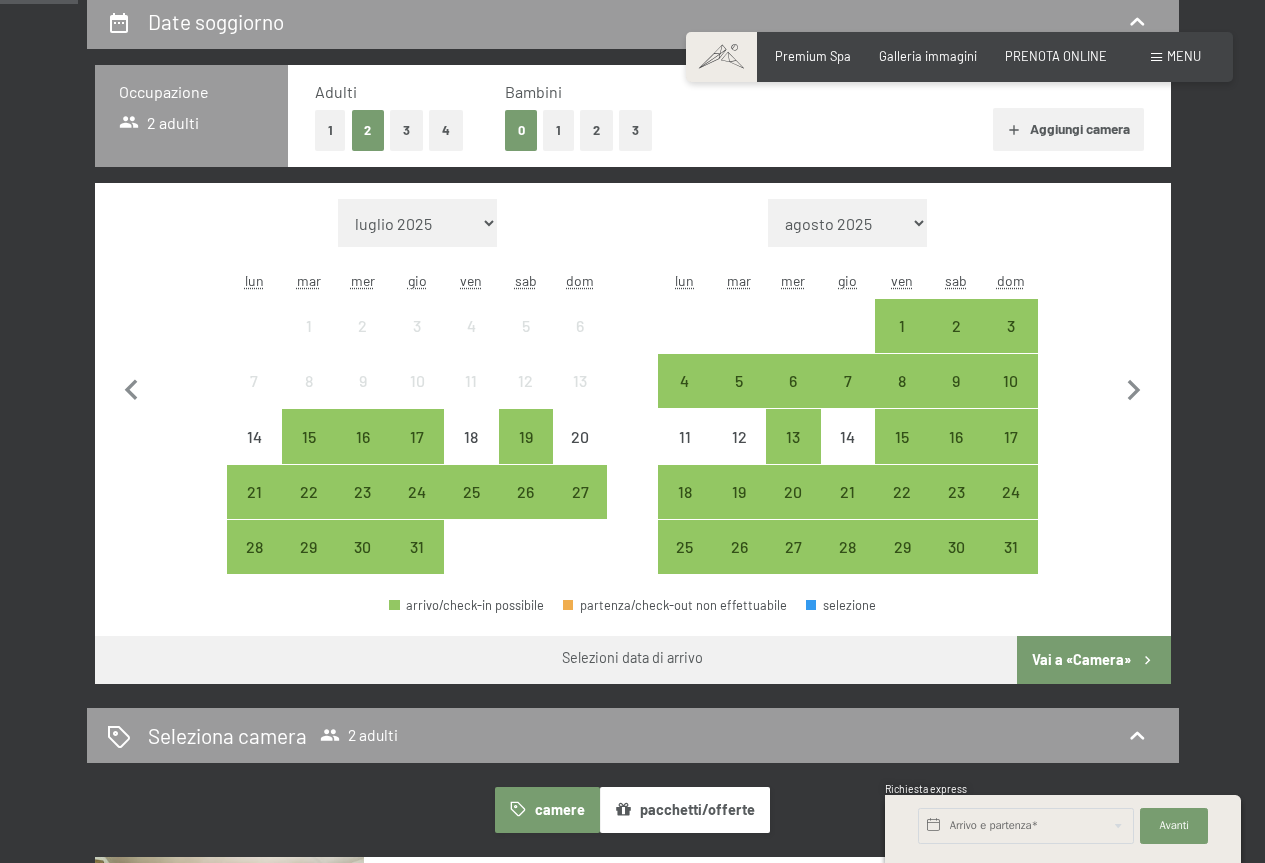 click on "luglio 2025 agosto 2025 settembre 2025 ottobre 2025 novembre 2025 dicembre 2025 gennaio 2026 febbraio 2026 marzo 2026 aprile 2026 maggio 2026 giugno 2026 luglio 2026 agosto 2026 settembre 2026 ottobre 2026 novembre 2026 dicembre 2026 gennaio 2027 febbraio 2027 marzo 2027 aprile 2027 maggio 2027 giugno 2027 luglio 2027" at bounding box center [417, 223] 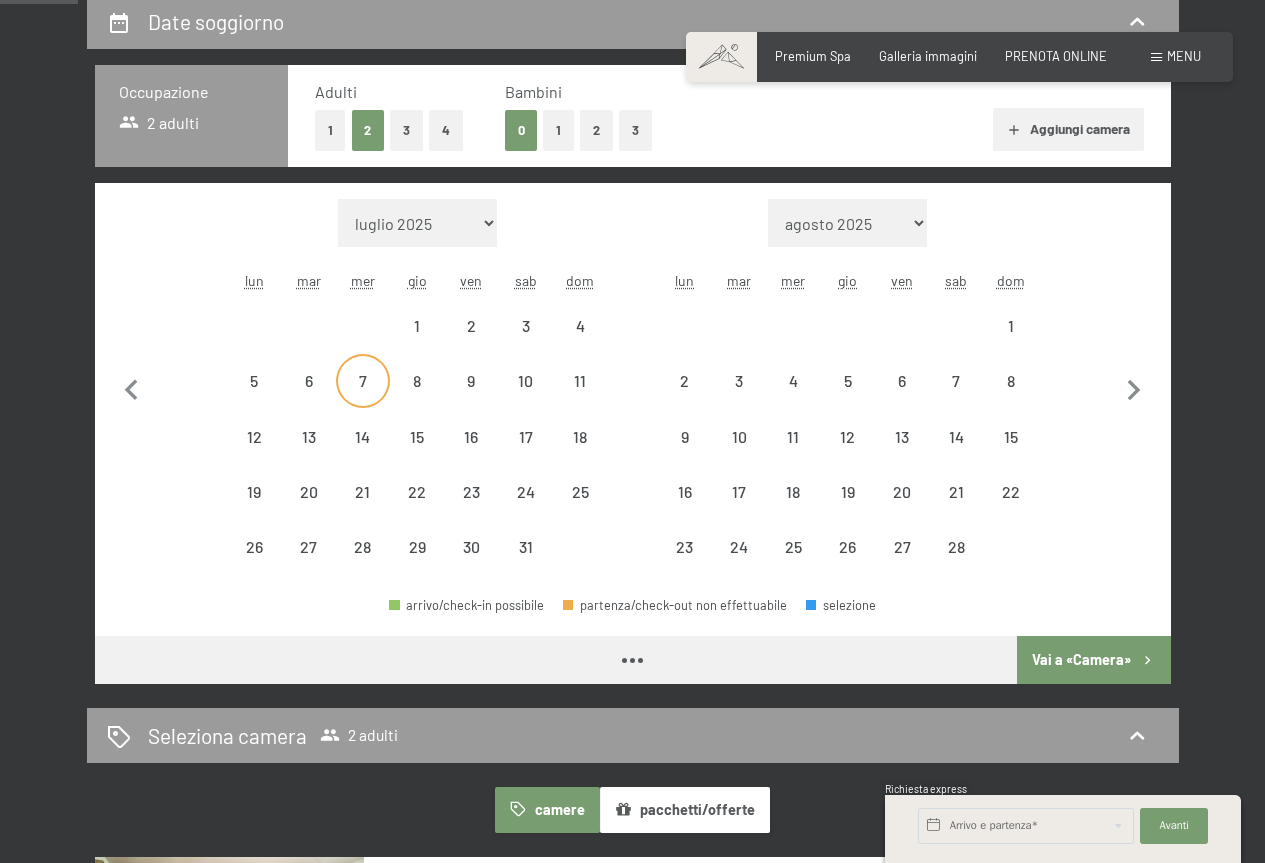 select on "2026-01-01" 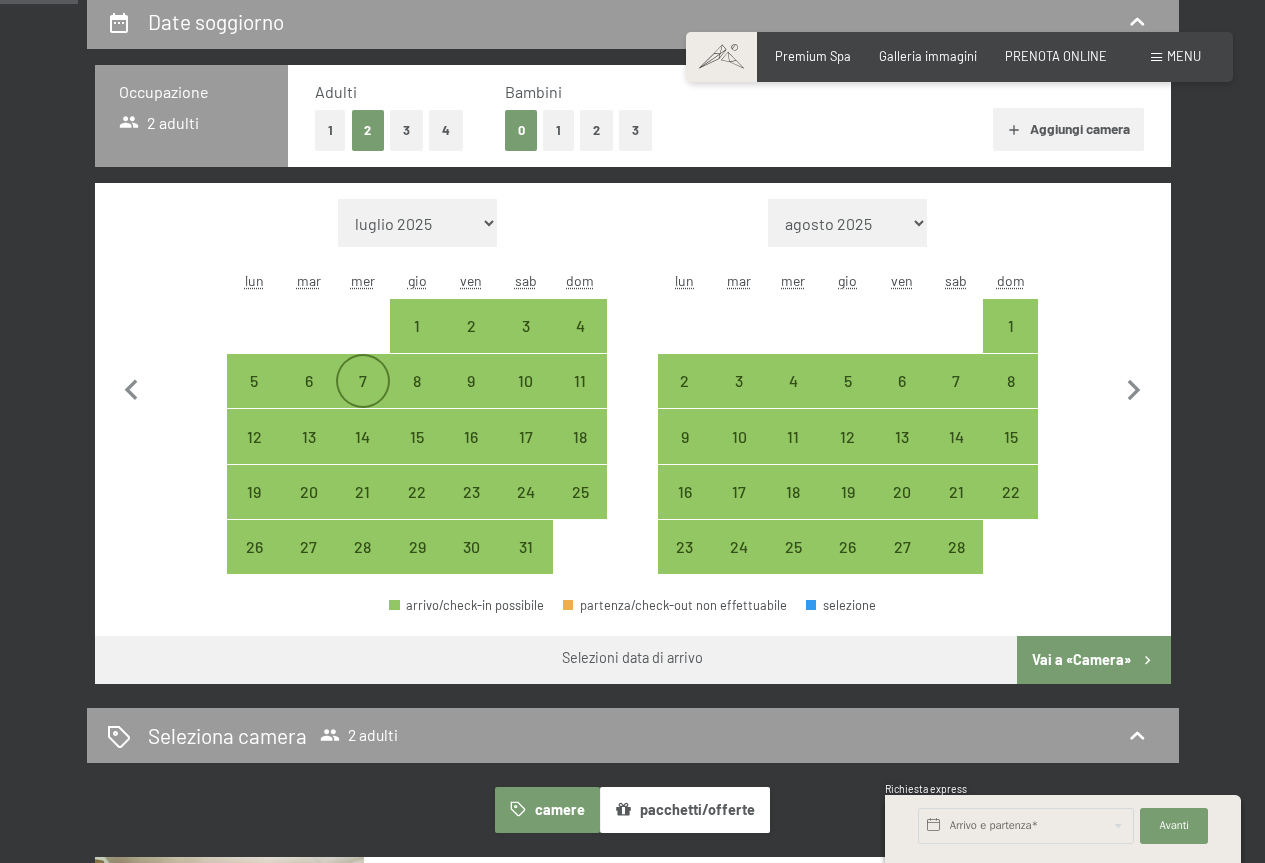 click on "7" at bounding box center [363, 398] 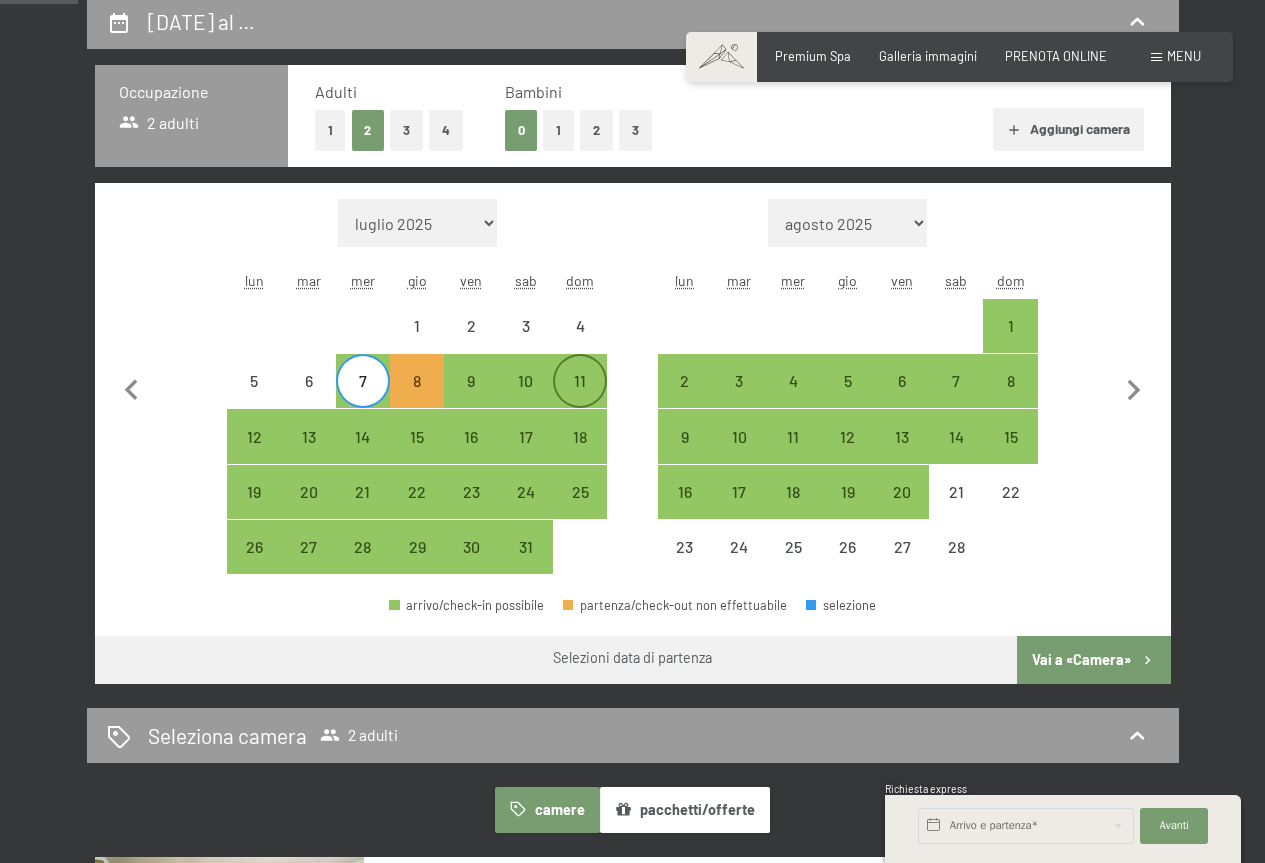 click on "11" at bounding box center (580, 398) 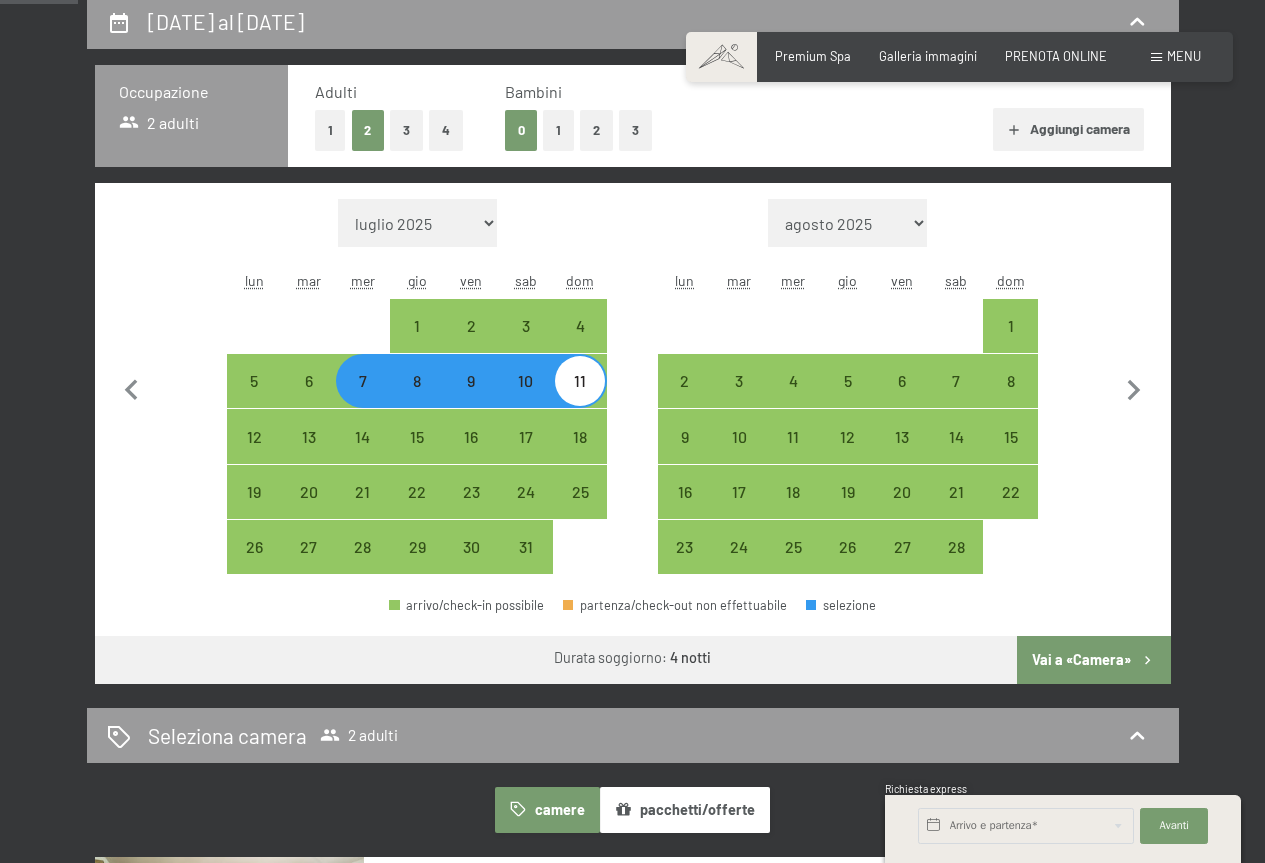 click on "1" at bounding box center (558, 130) 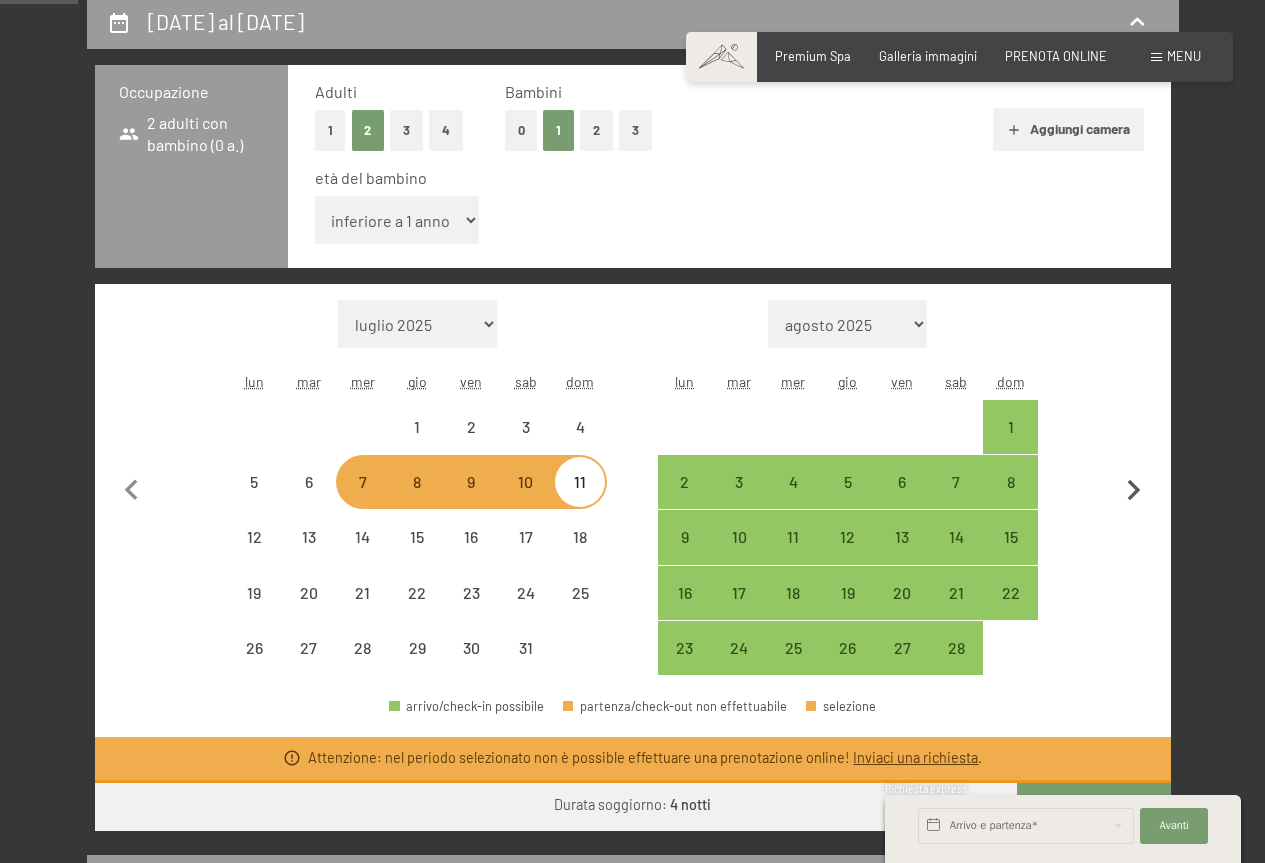 select on "2026-01-01" 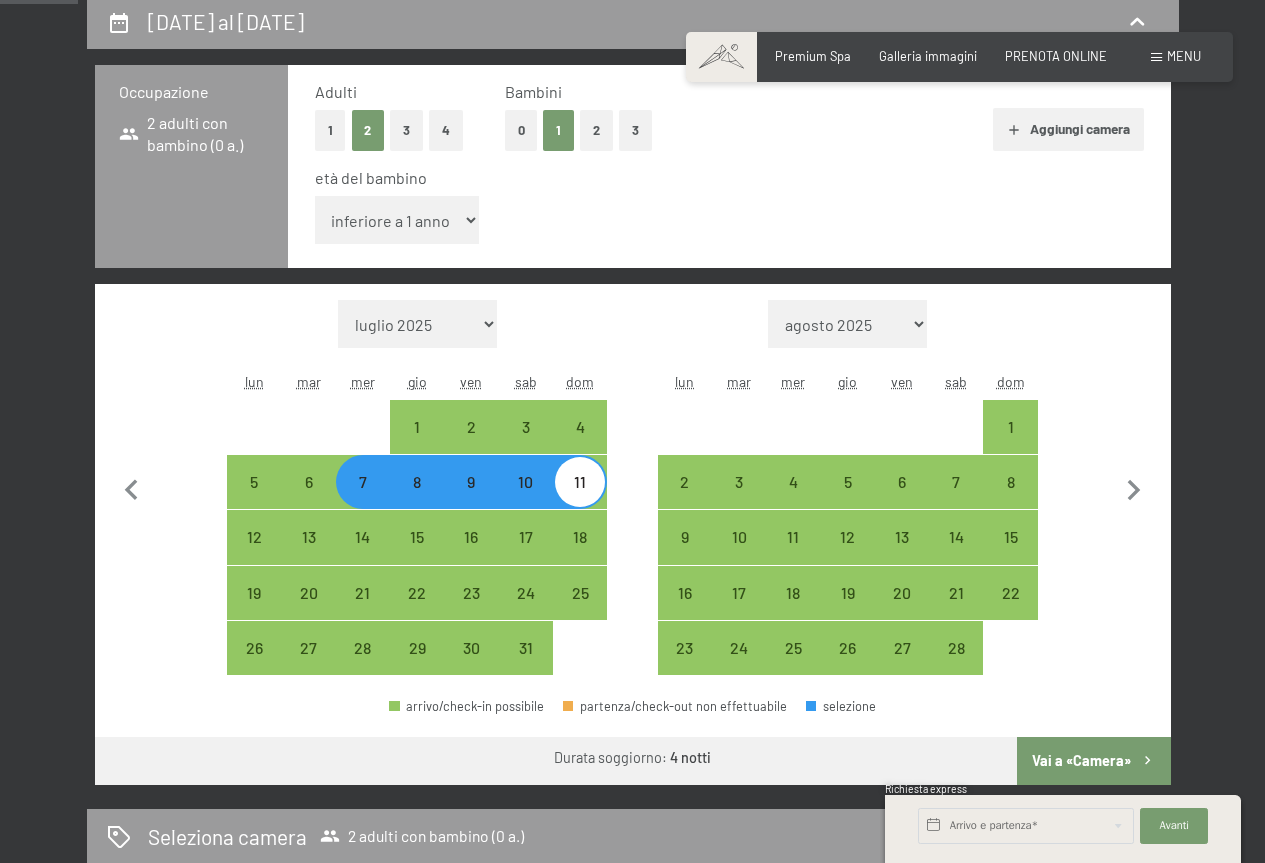 click on "inferiore a 1 anno 1 anno 2 anni 3 anni 4 anni 5 anni 6 anni 7 anni 8 anni 9 anni 10 anni 11 anni 12 anni 13 anni 14 anni 15 anni 16 anni 17 anni" at bounding box center [397, 220] 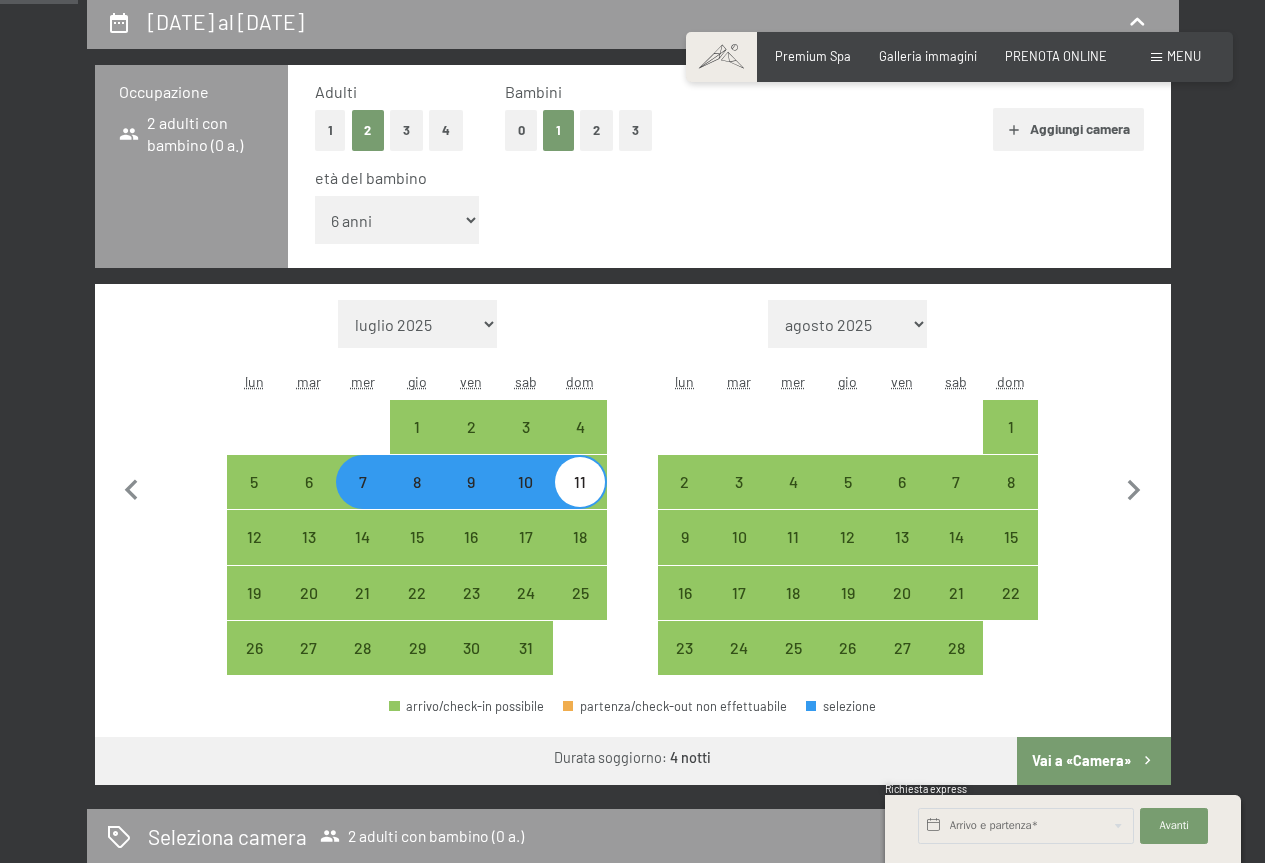 click on "inferiore a 1 anno 1 anno 2 anni 3 anni 4 anni 5 anni 6 anni 7 anni 8 anni 9 anni 10 anni 11 anni 12 anni 13 anni 14 anni 15 anni 16 anni 17 anni" at bounding box center (397, 220) 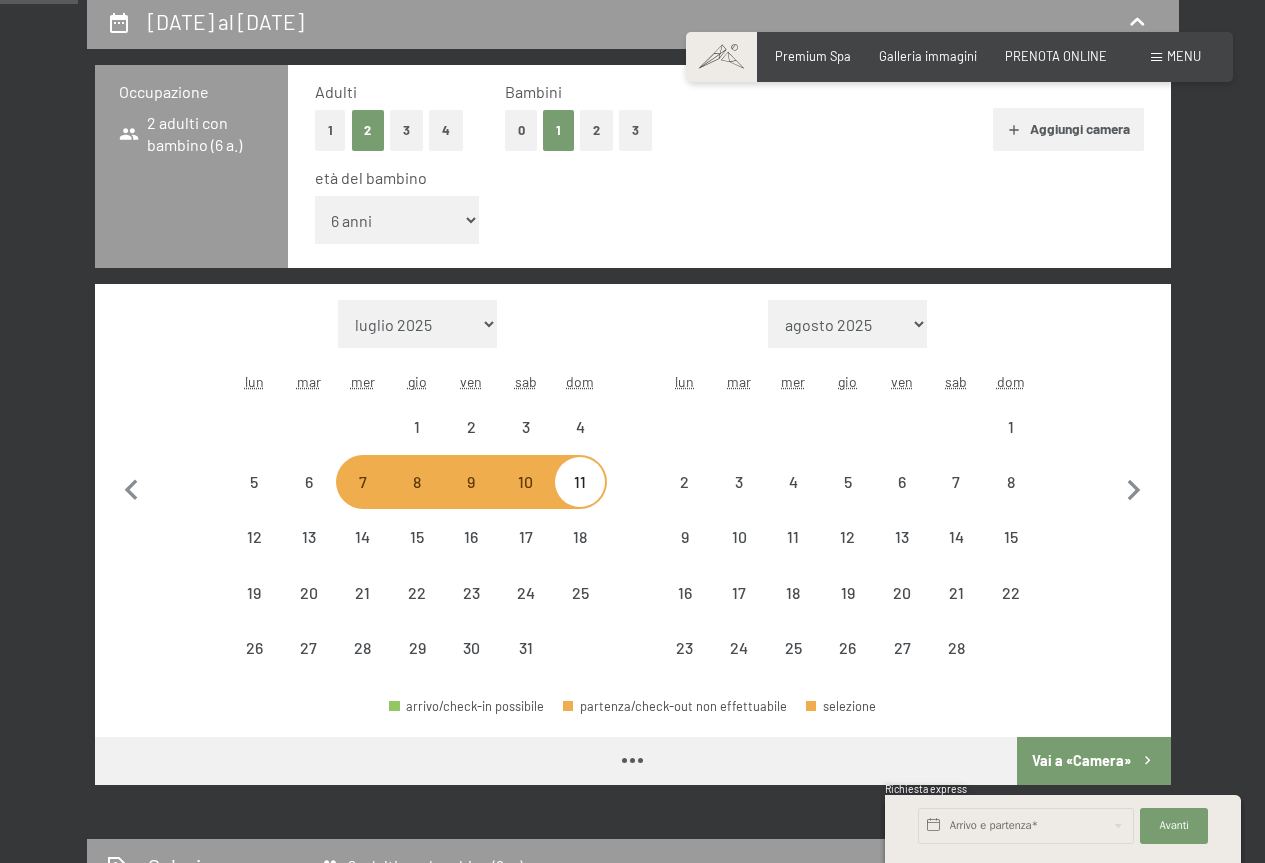 select on "2026-01-01" 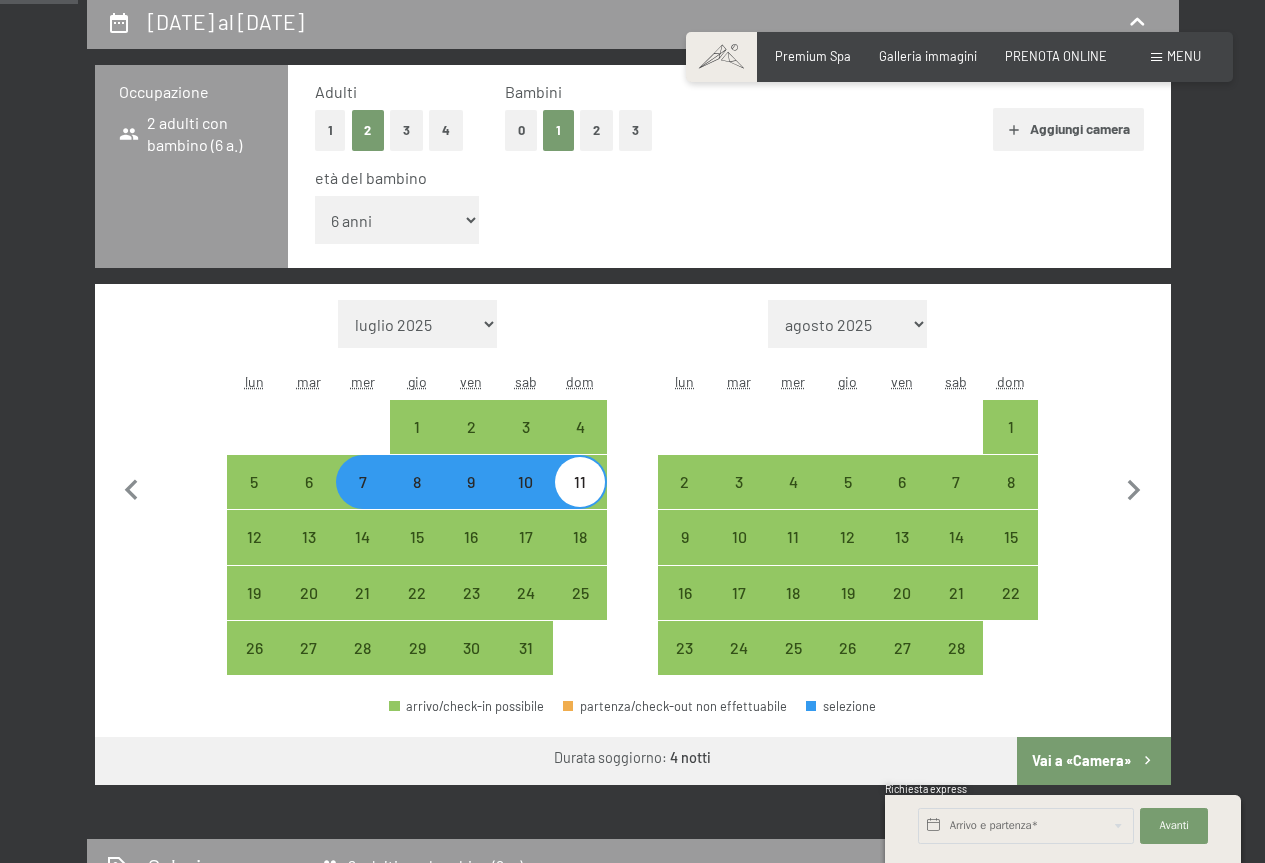 click on "Aggiungi camera" at bounding box center [1068, 130] 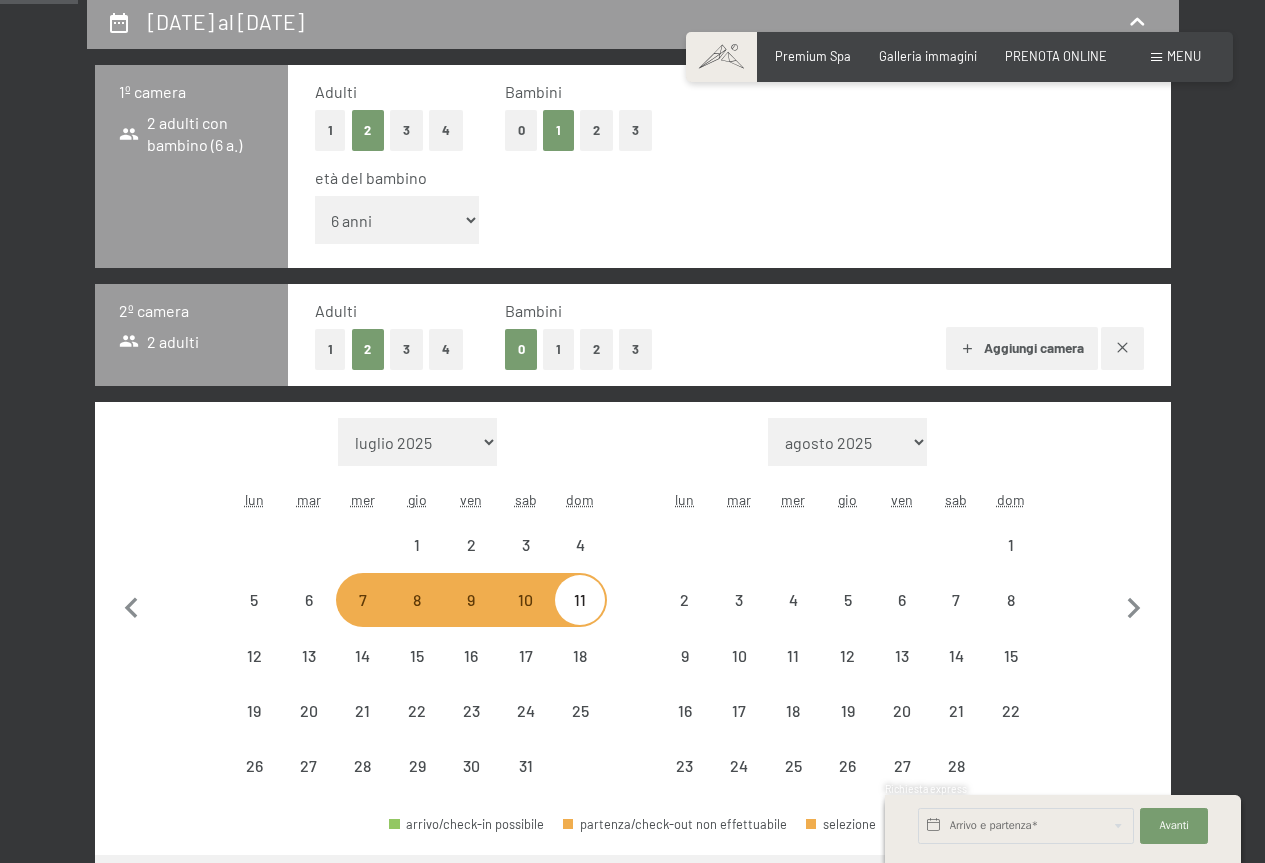 select on "2026-01-01" 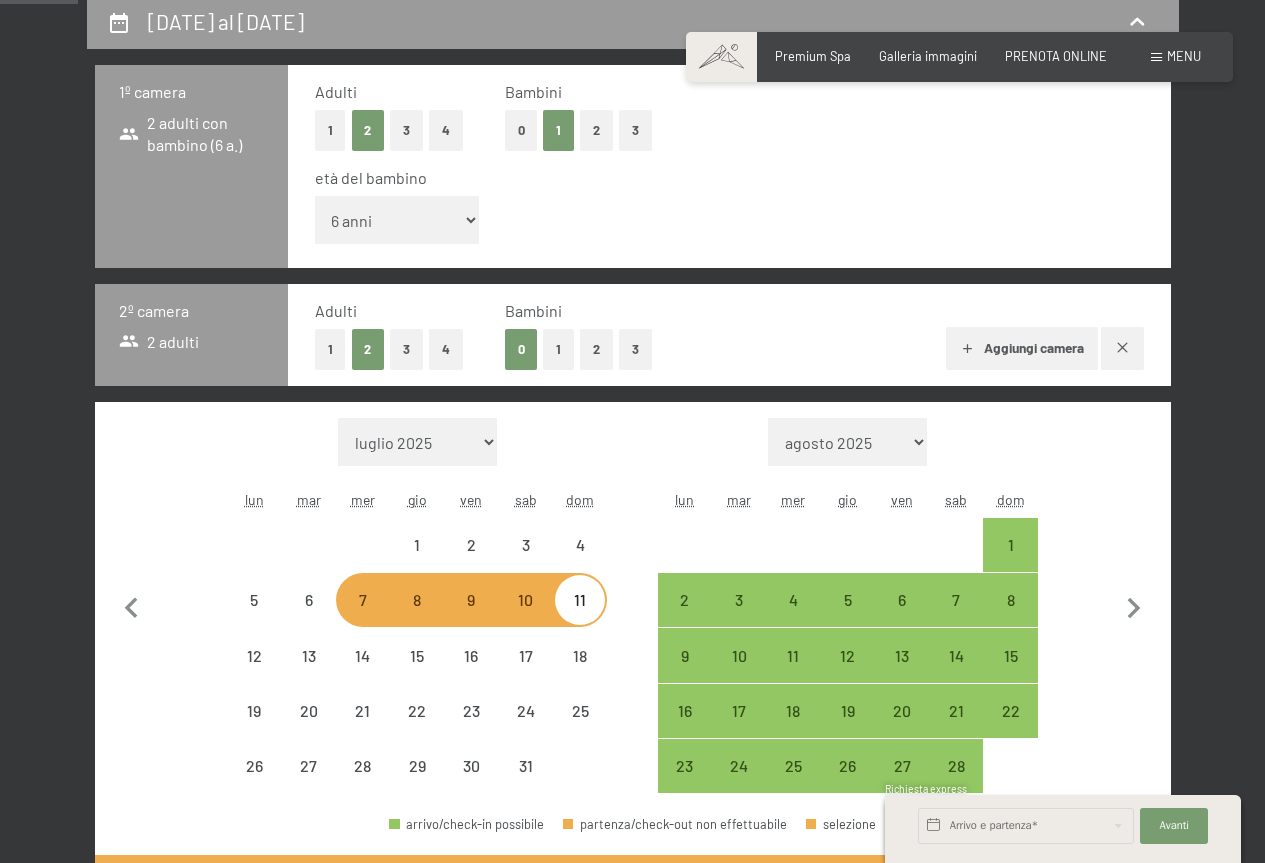 select on "2026-01-01" 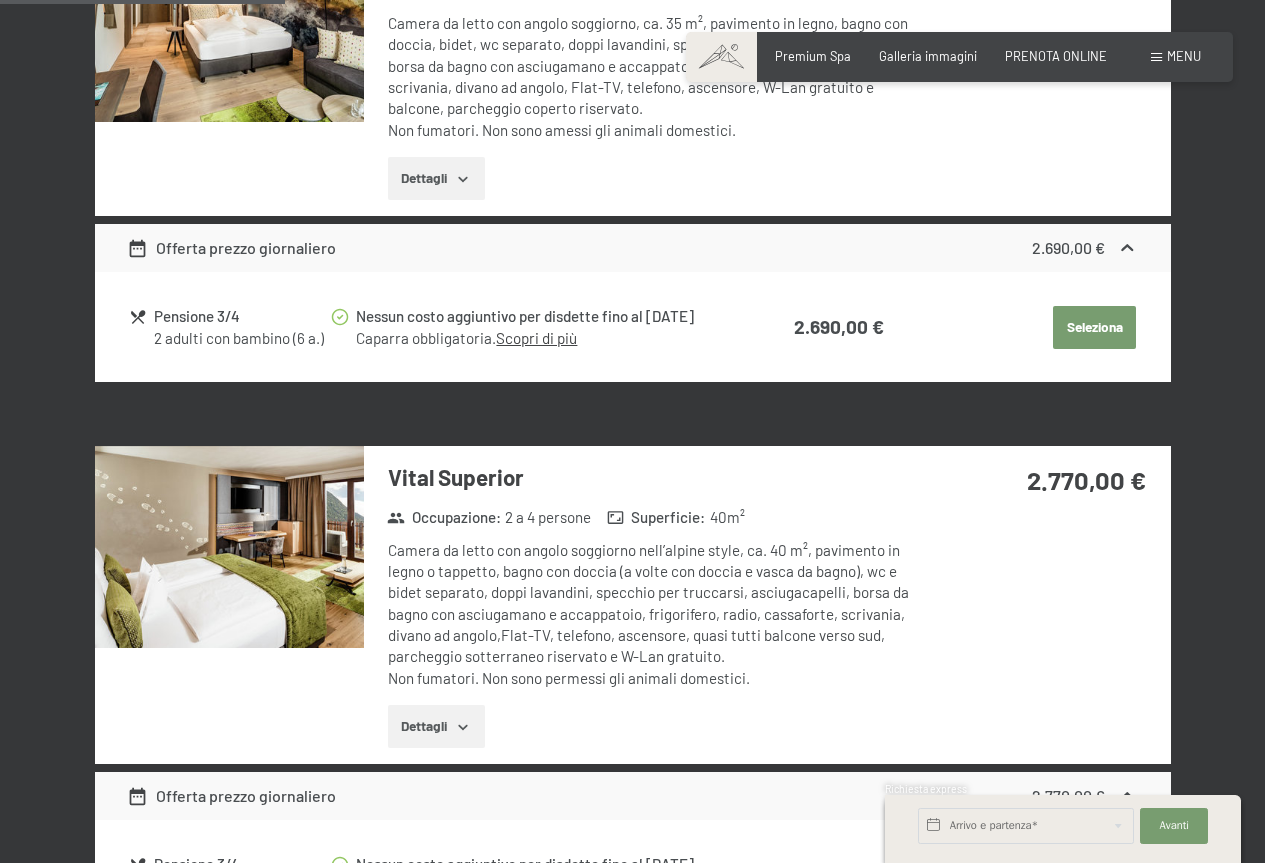 scroll, scrollTop: 1700, scrollLeft: 0, axis: vertical 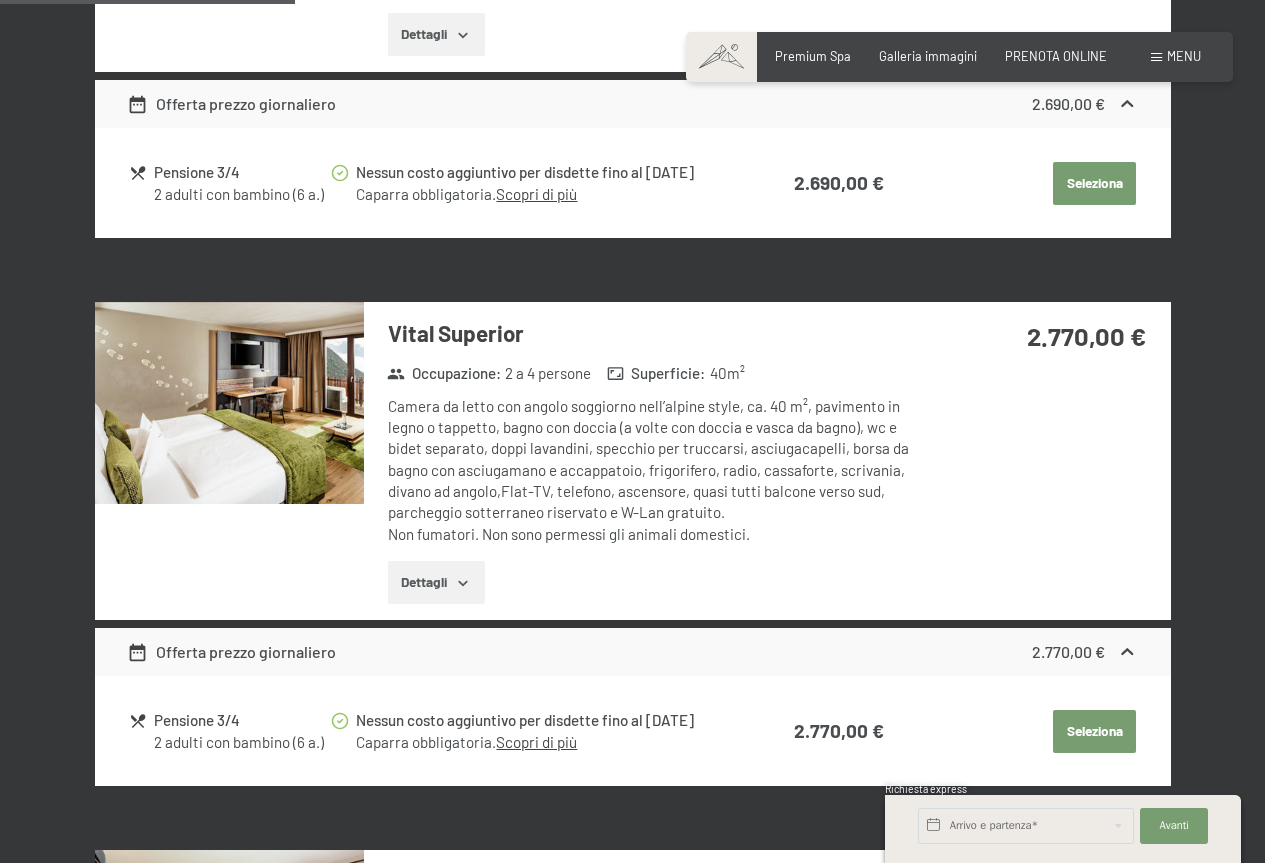 click on "Dettagli" at bounding box center (436, 583) 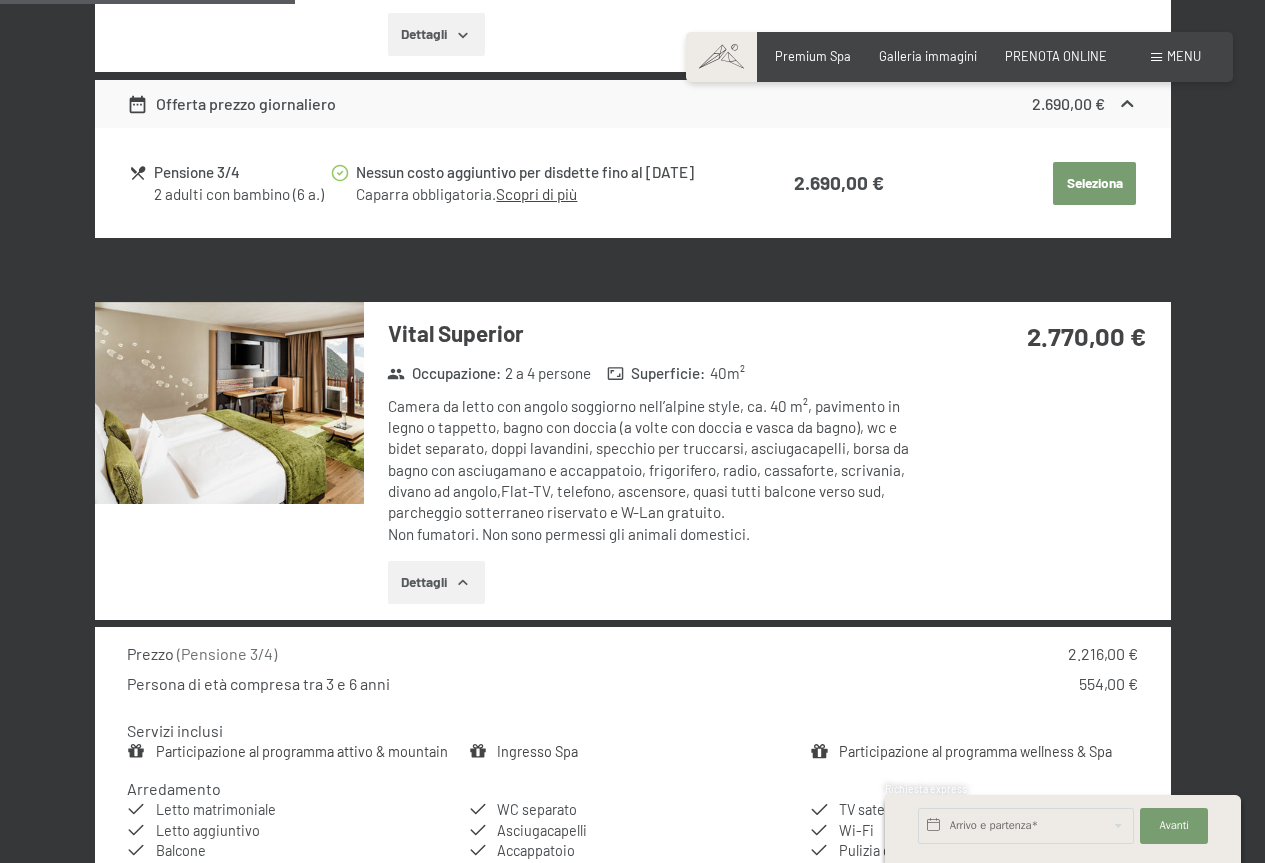 click at bounding box center [229, 403] 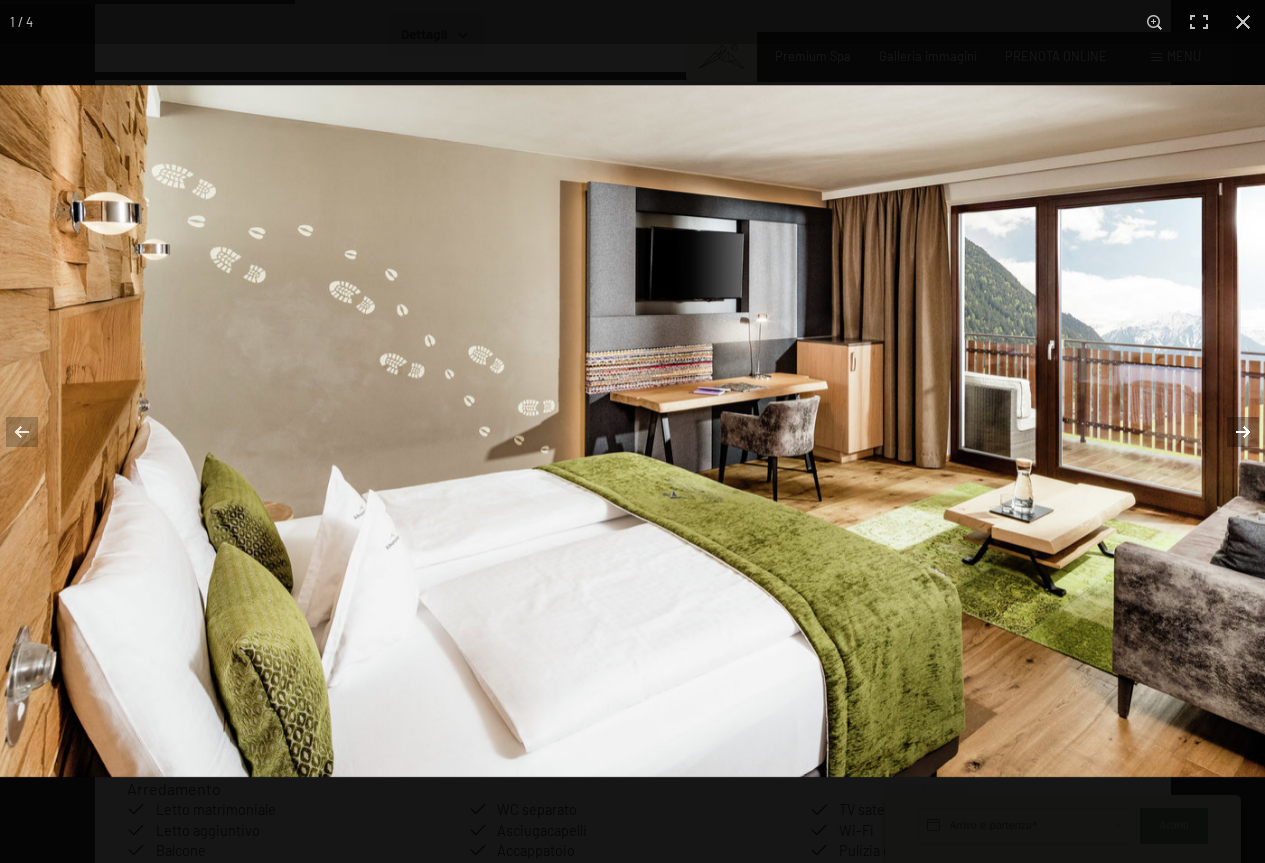 click at bounding box center [1230, 432] 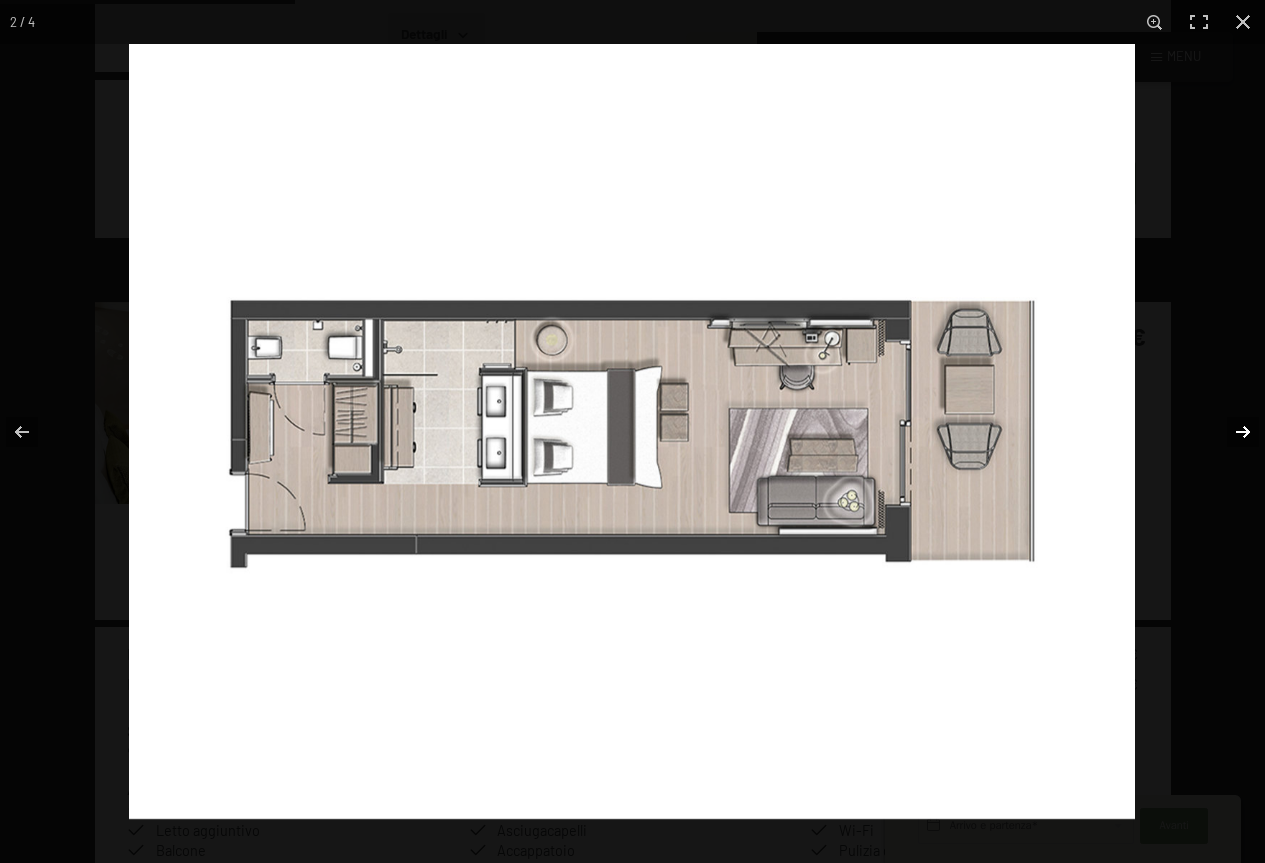click at bounding box center (1230, 432) 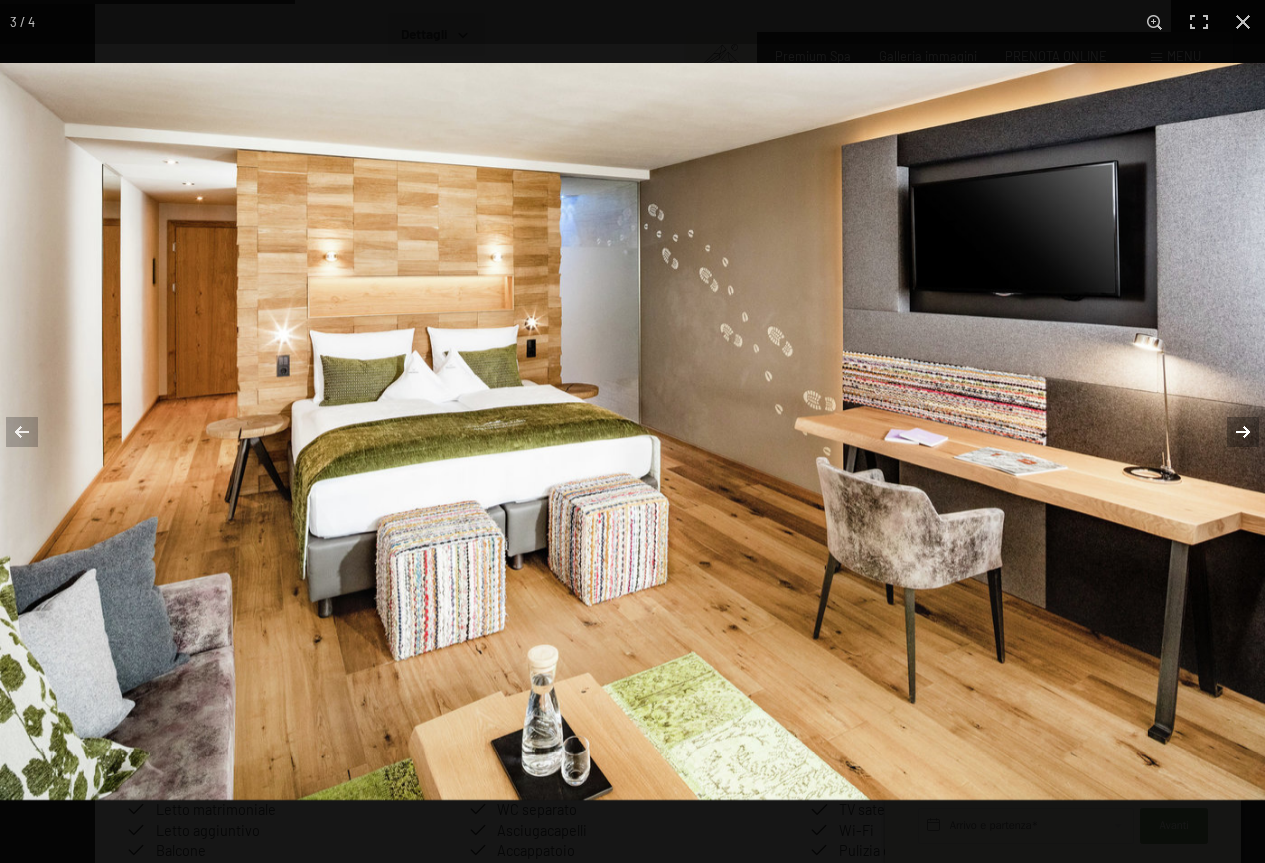 click at bounding box center [1230, 432] 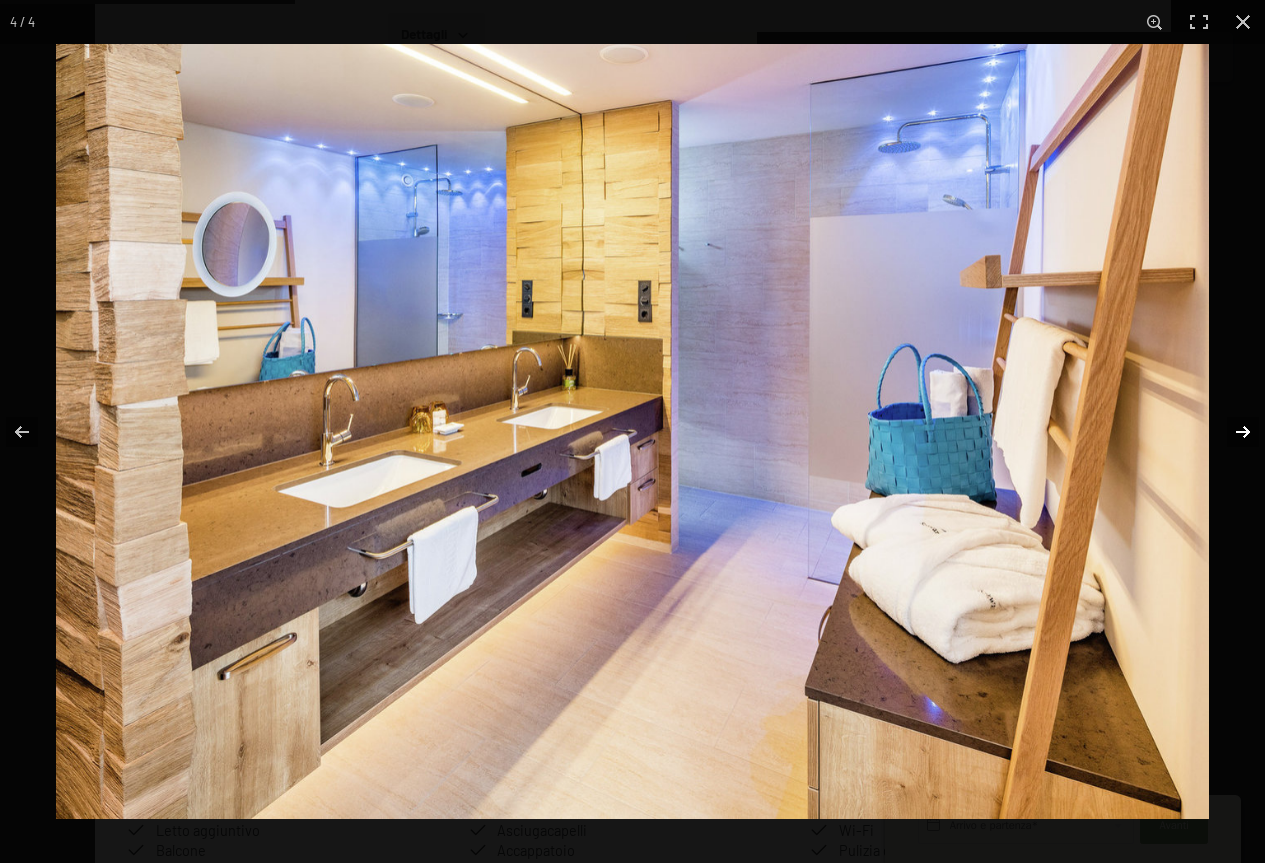 click at bounding box center (1230, 432) 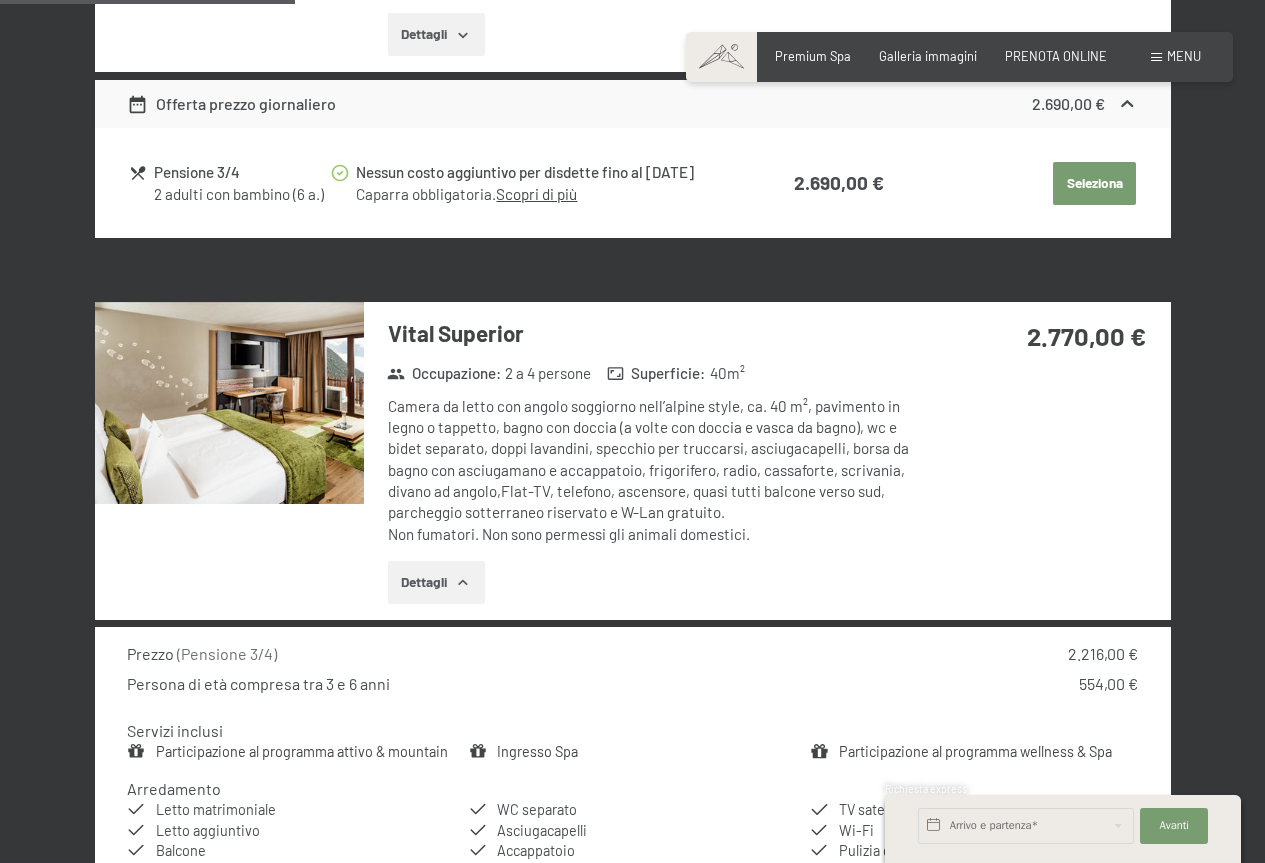 click at bounding box center [0, 0] 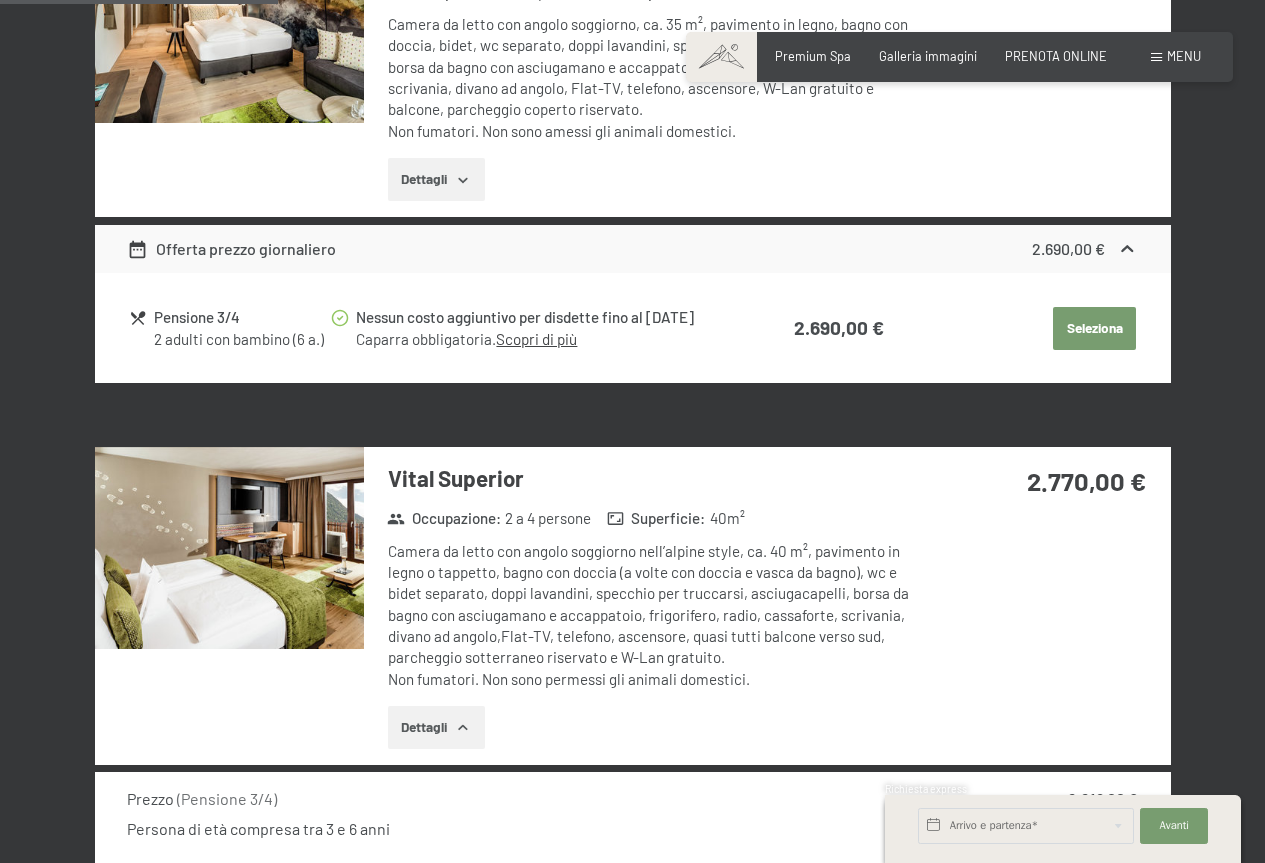 scroll, scrollTop: 1200, scrollLeft: 0, axis: vertical 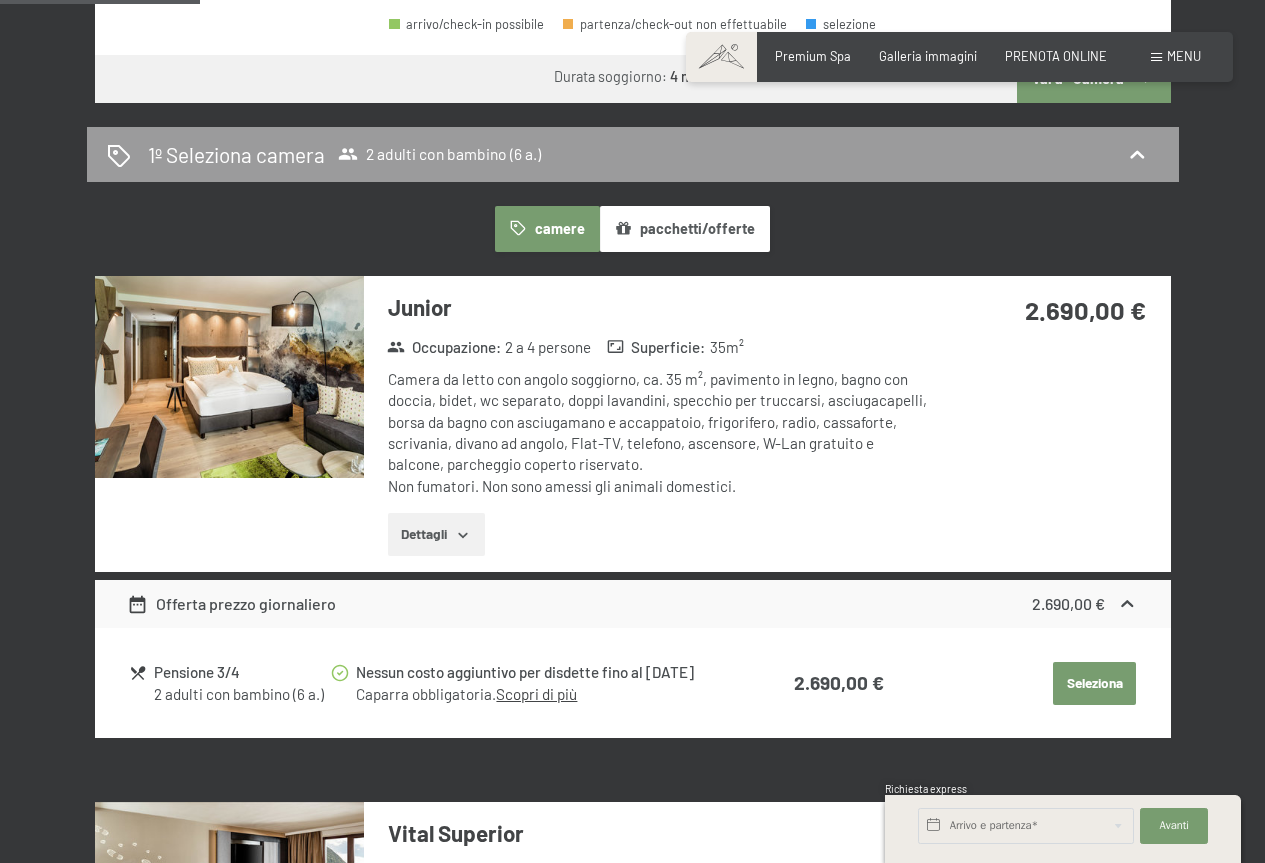 click at bounding box center [229, 377] 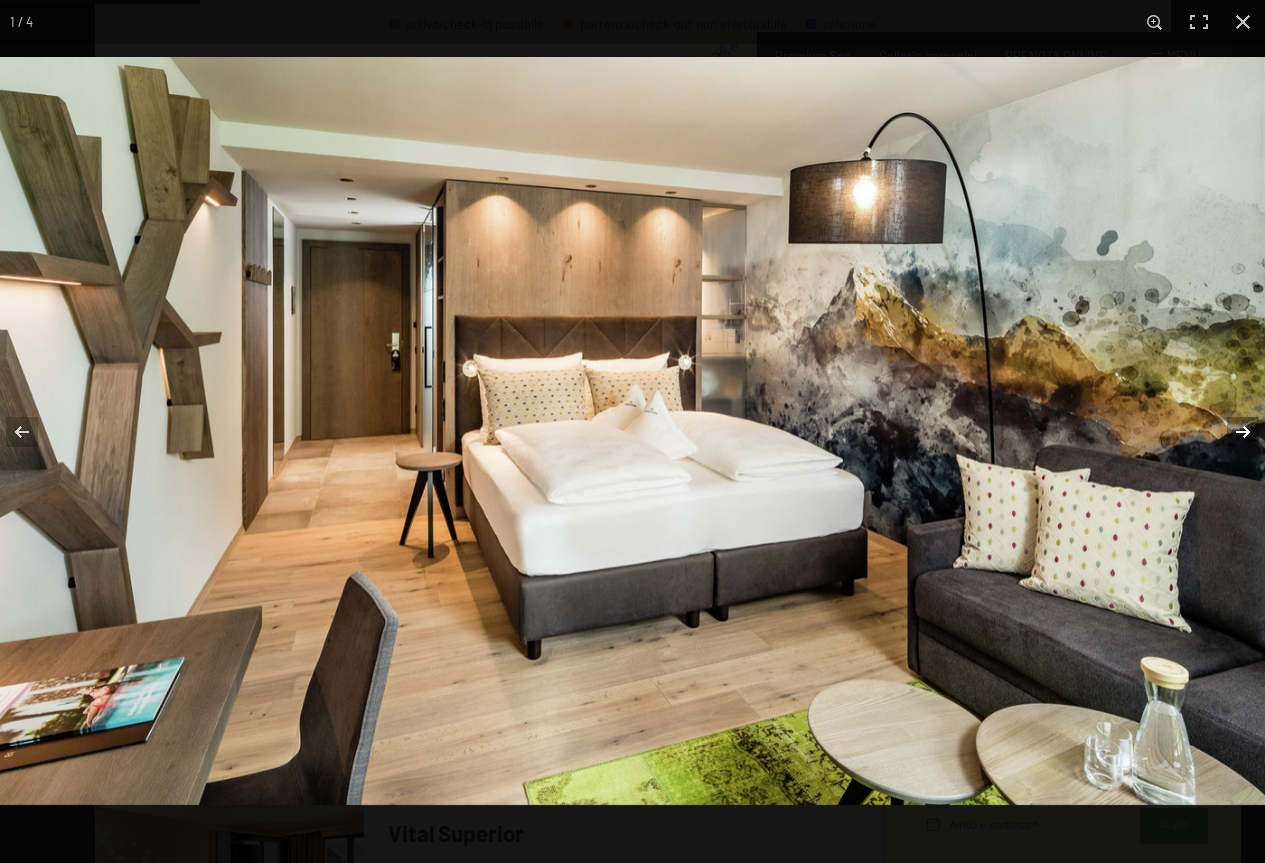 click at bounding box center (1230, 432) 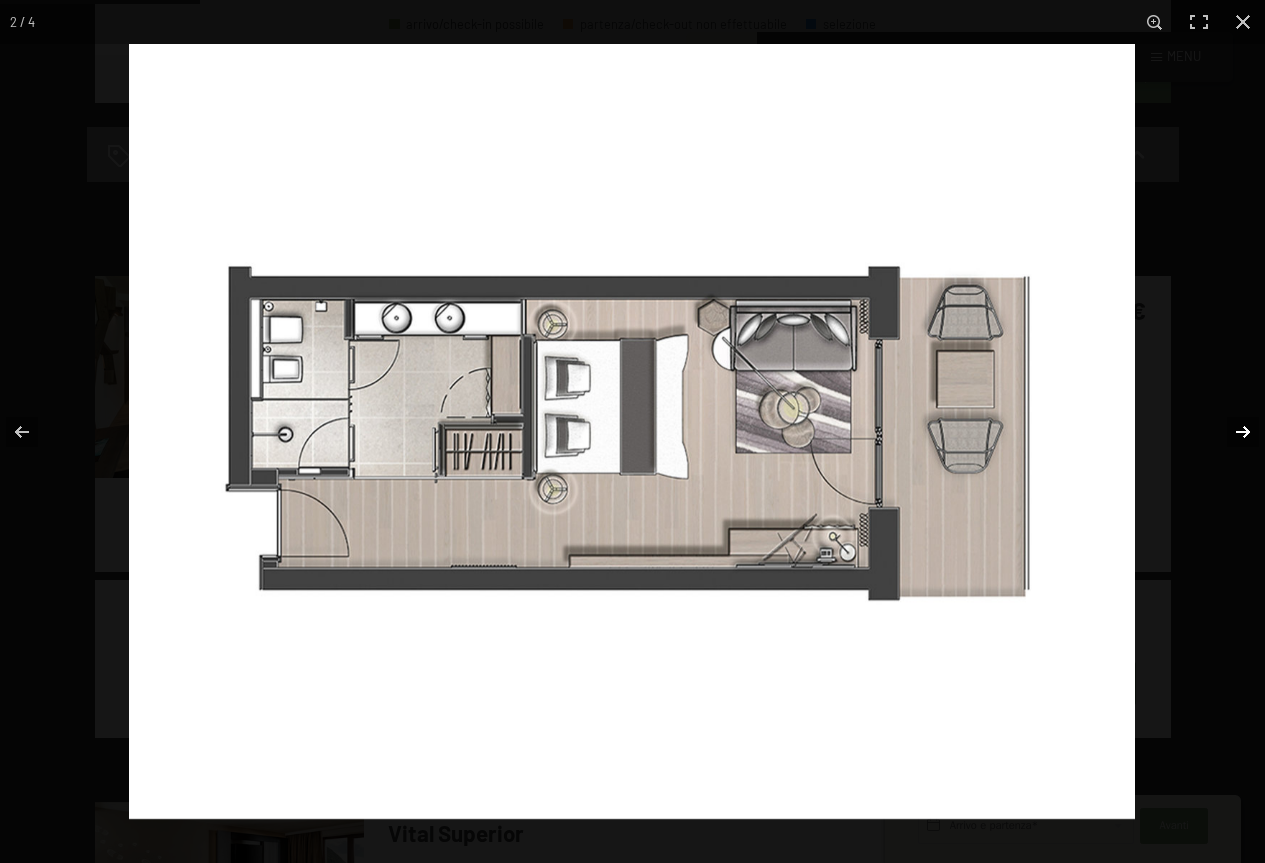 click at bounding box center (1230, 432) 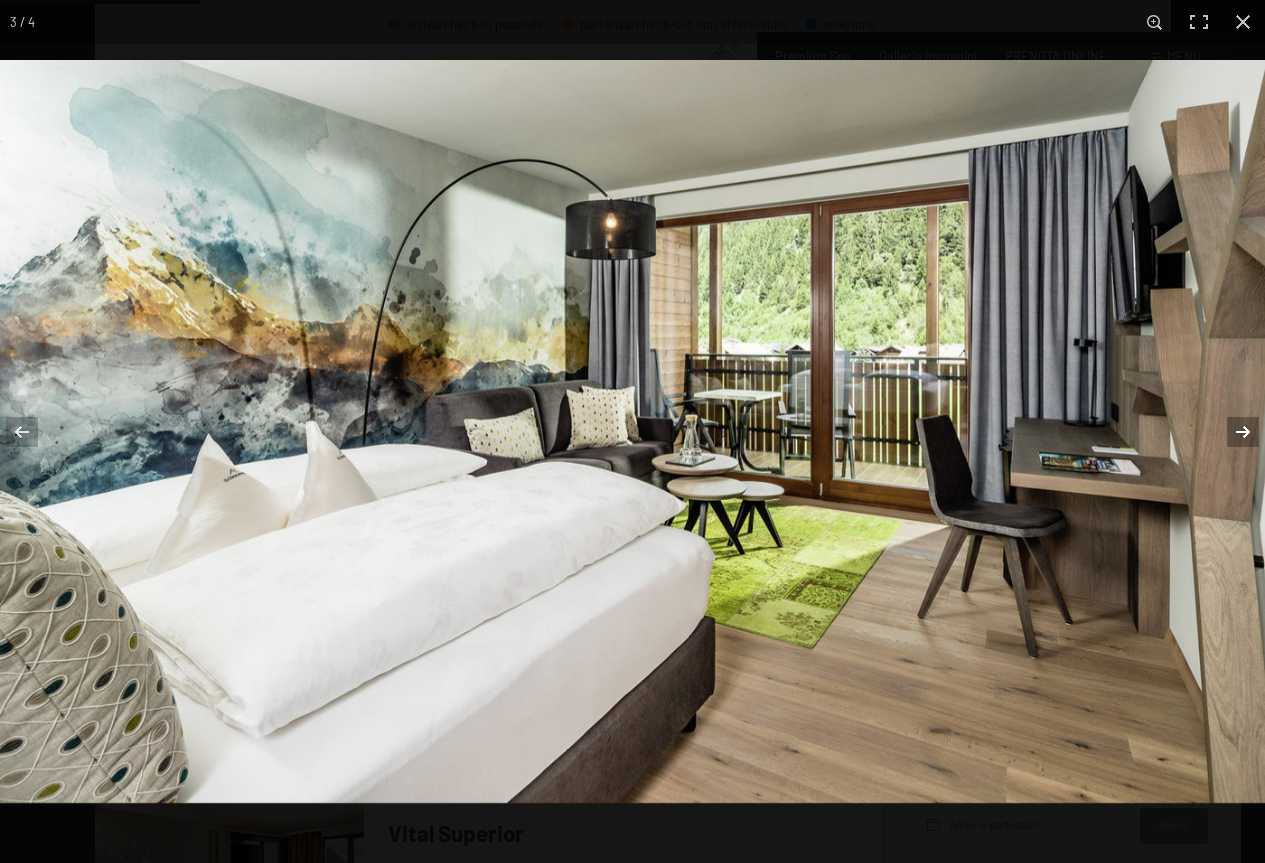 click at bounding box center (1230, 432) 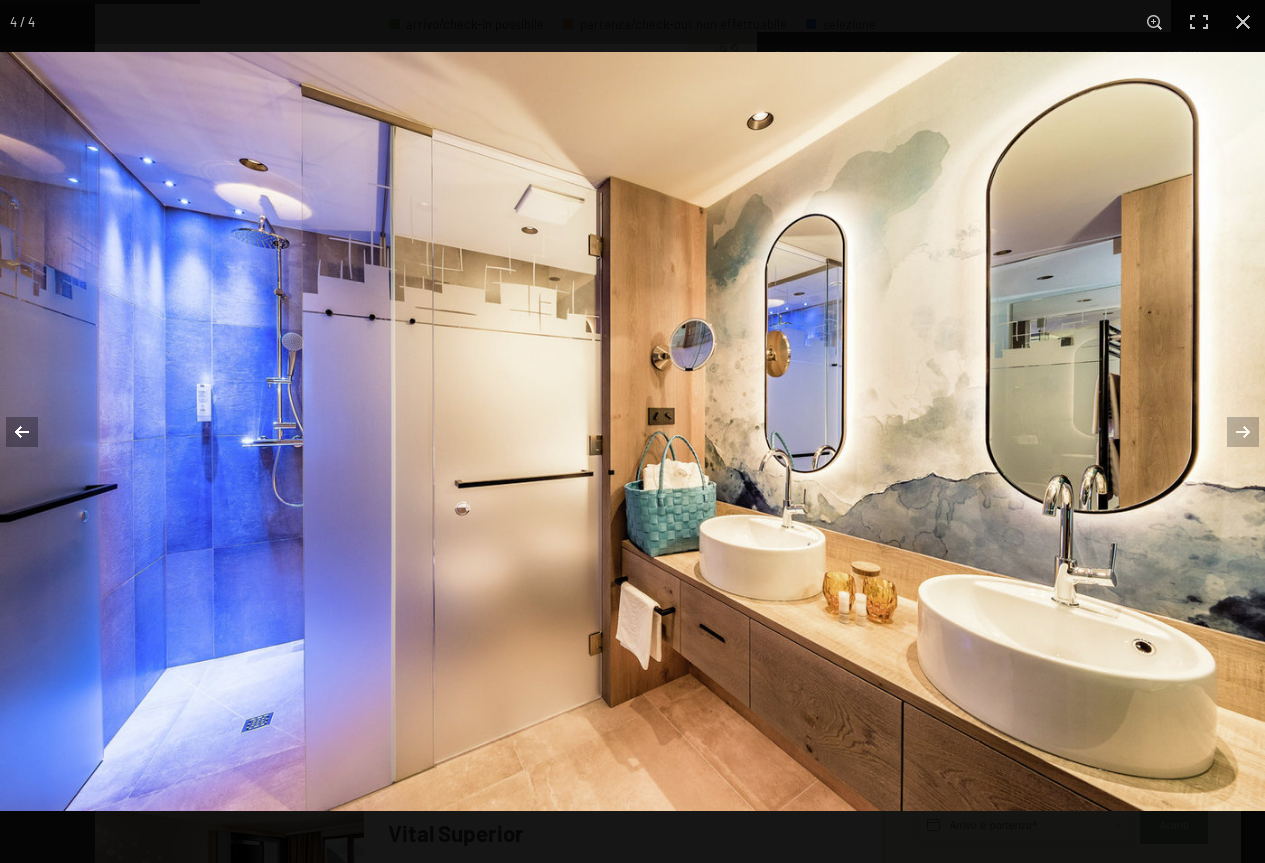 click at bounding box center (35, 432) 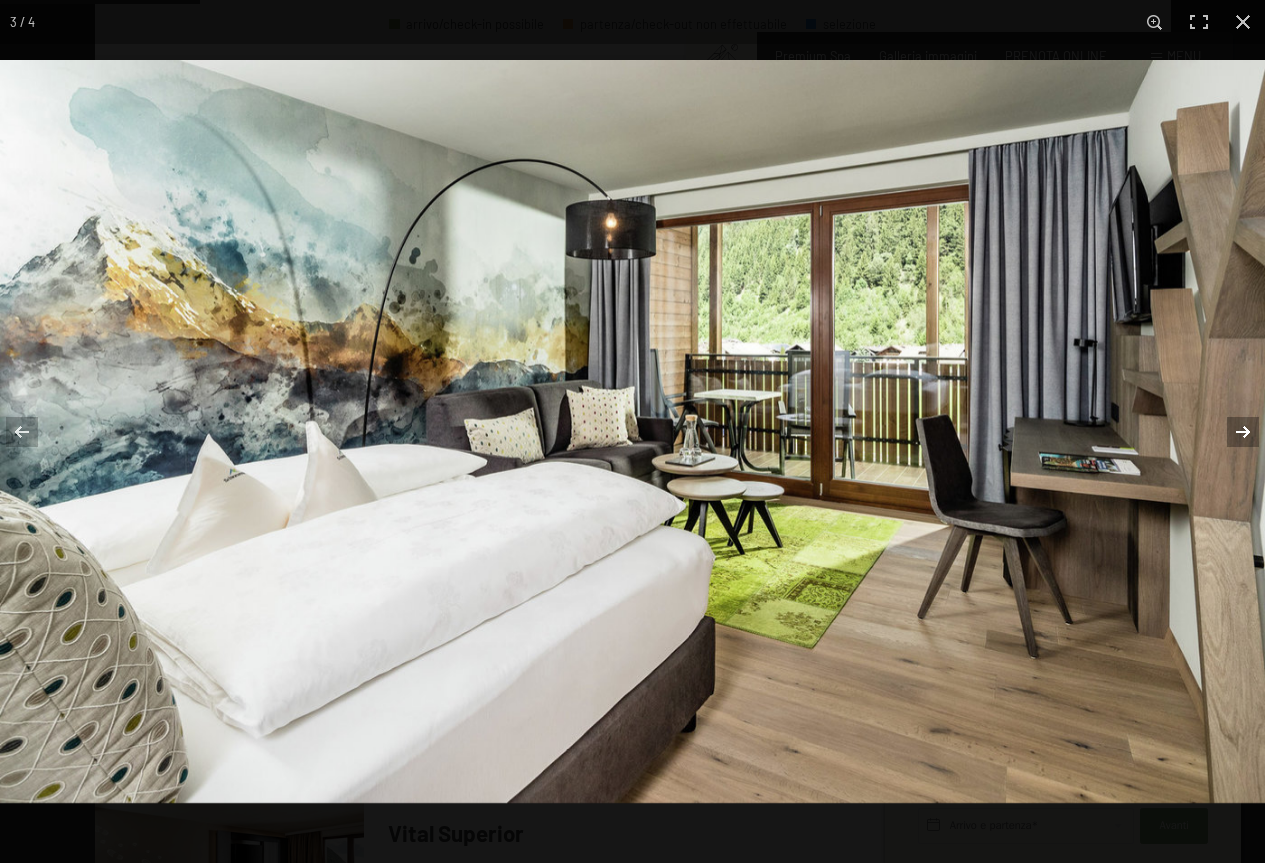click at bounding box center (1230, 432) 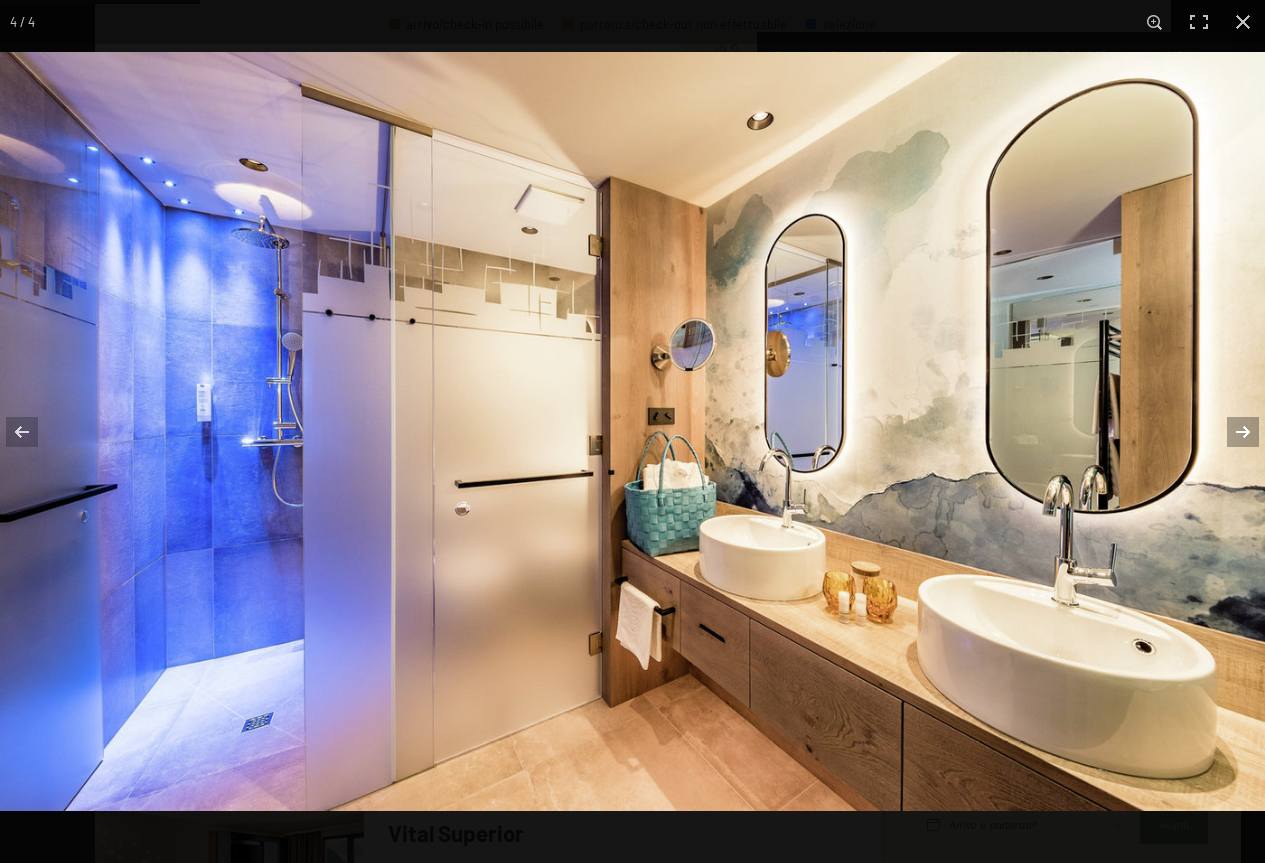 click at bounding box center (1230, 432) 